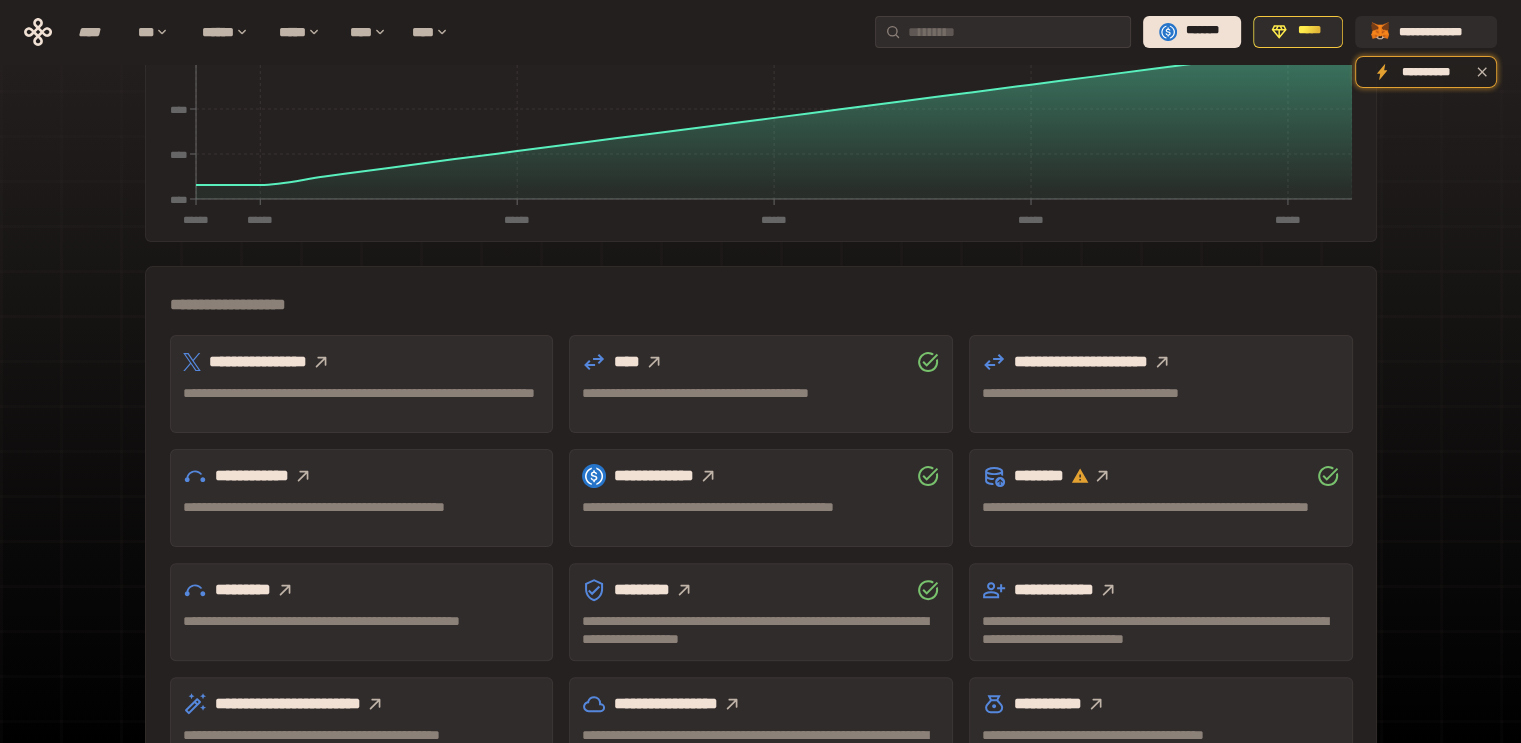 scroll, scrollTop: 0, scrollLeft: 0, axis: both 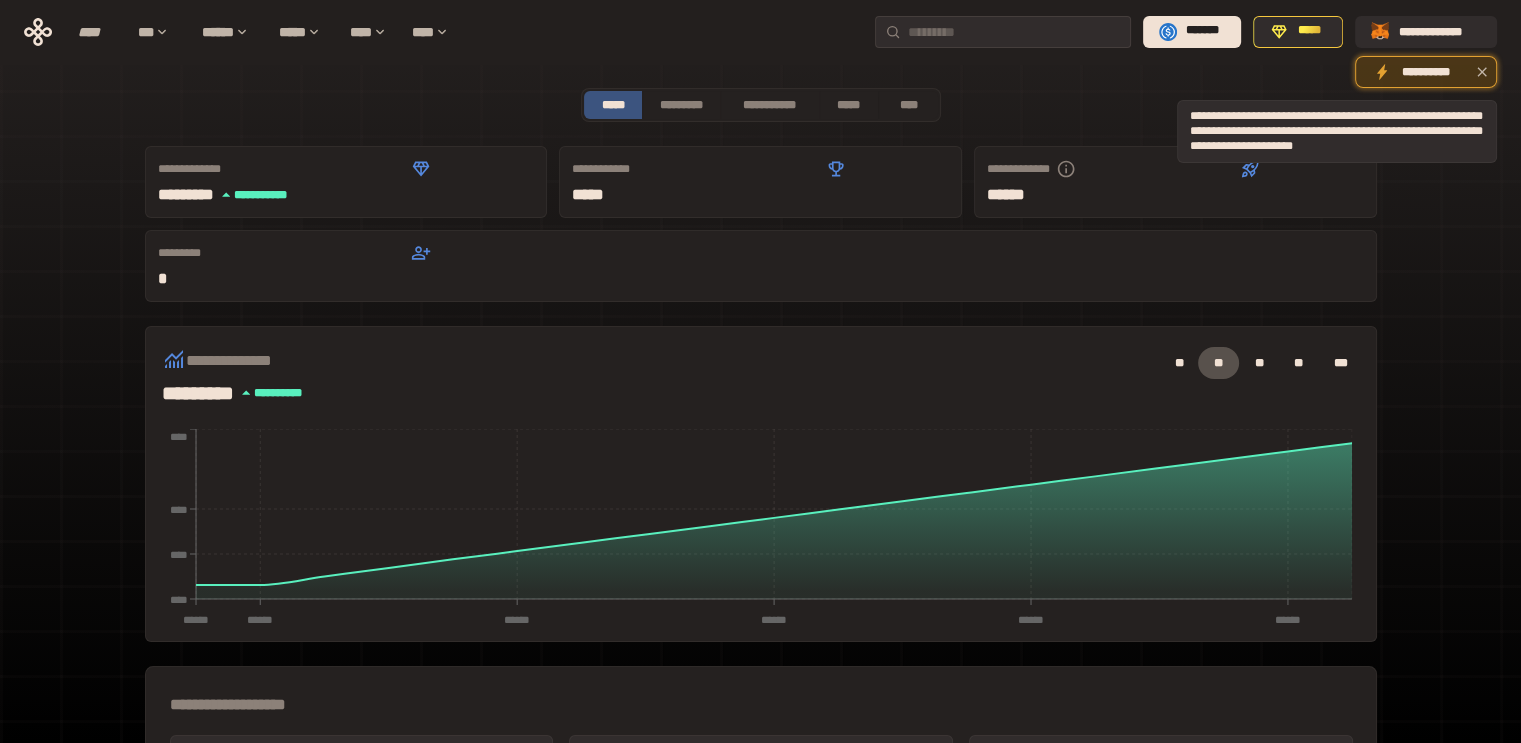 click on "**********" at bounding box center (1426, 72) 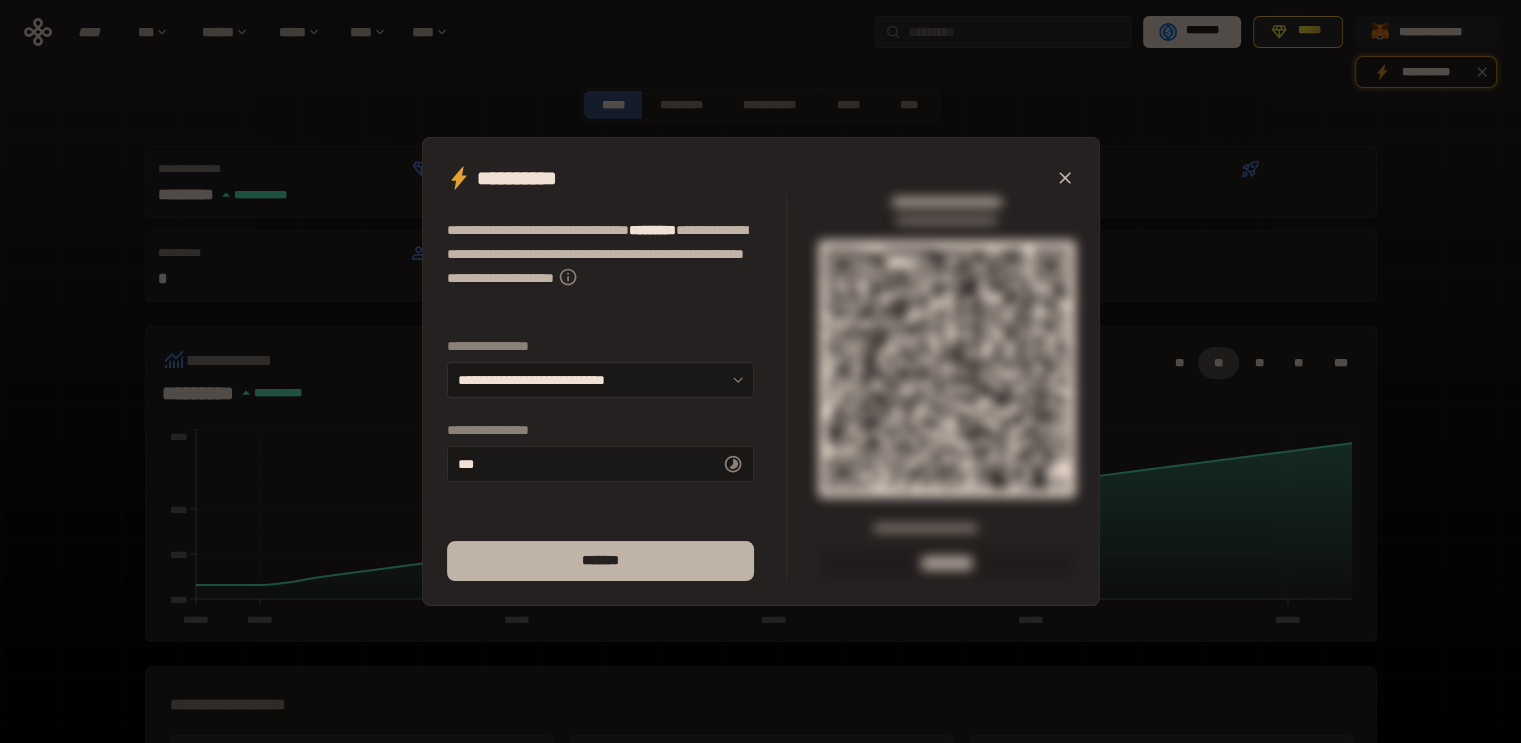 click on "*******" at bounding box center [600, 561] 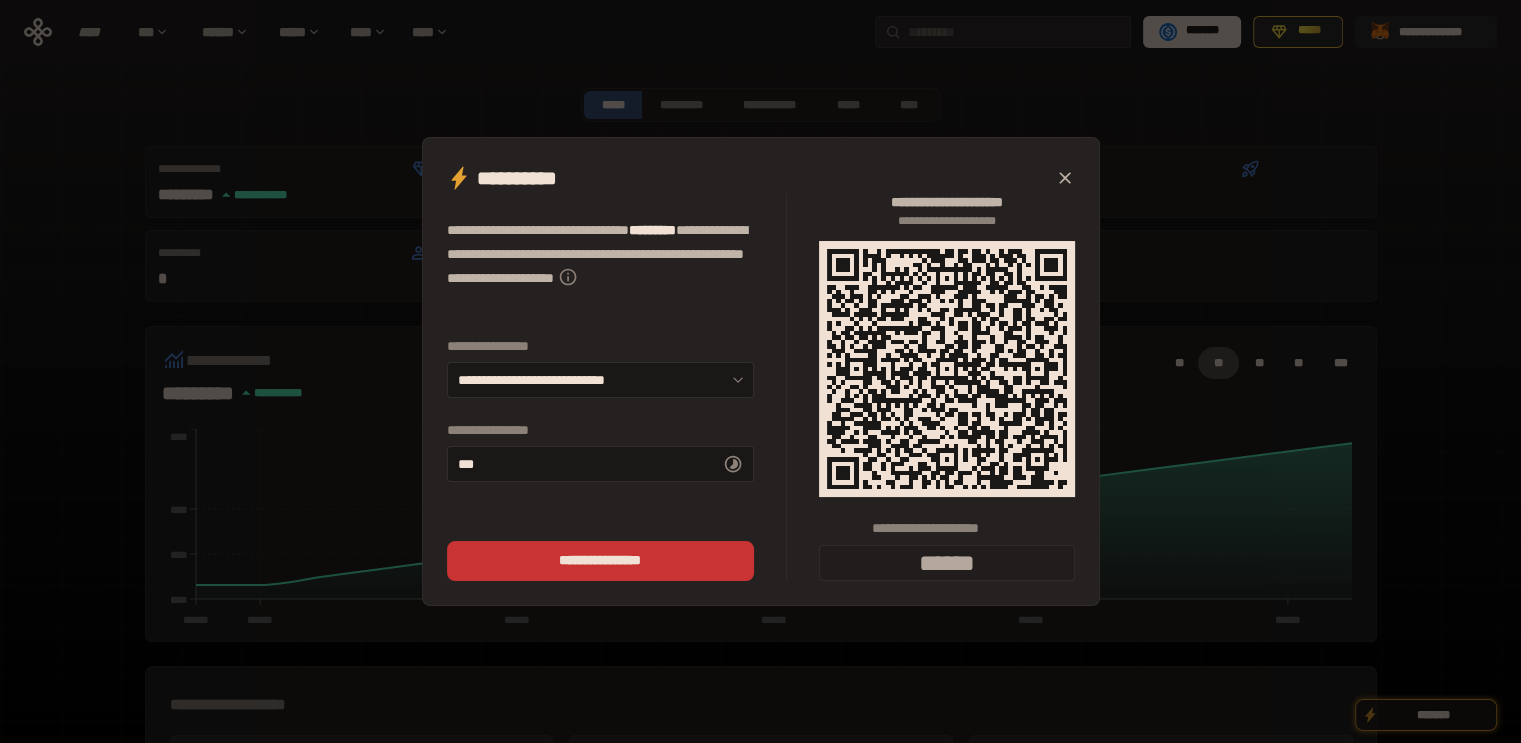 type on "******" 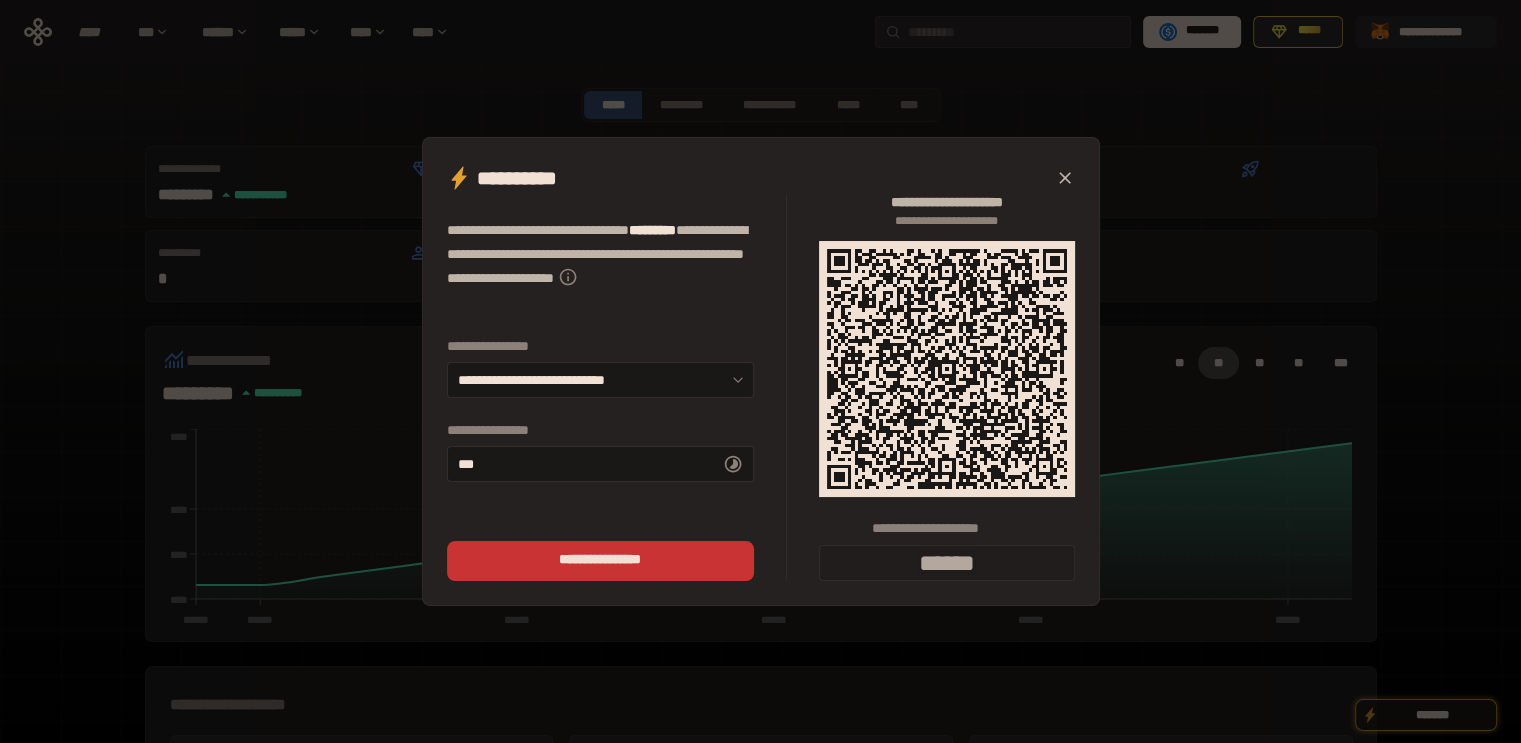 click 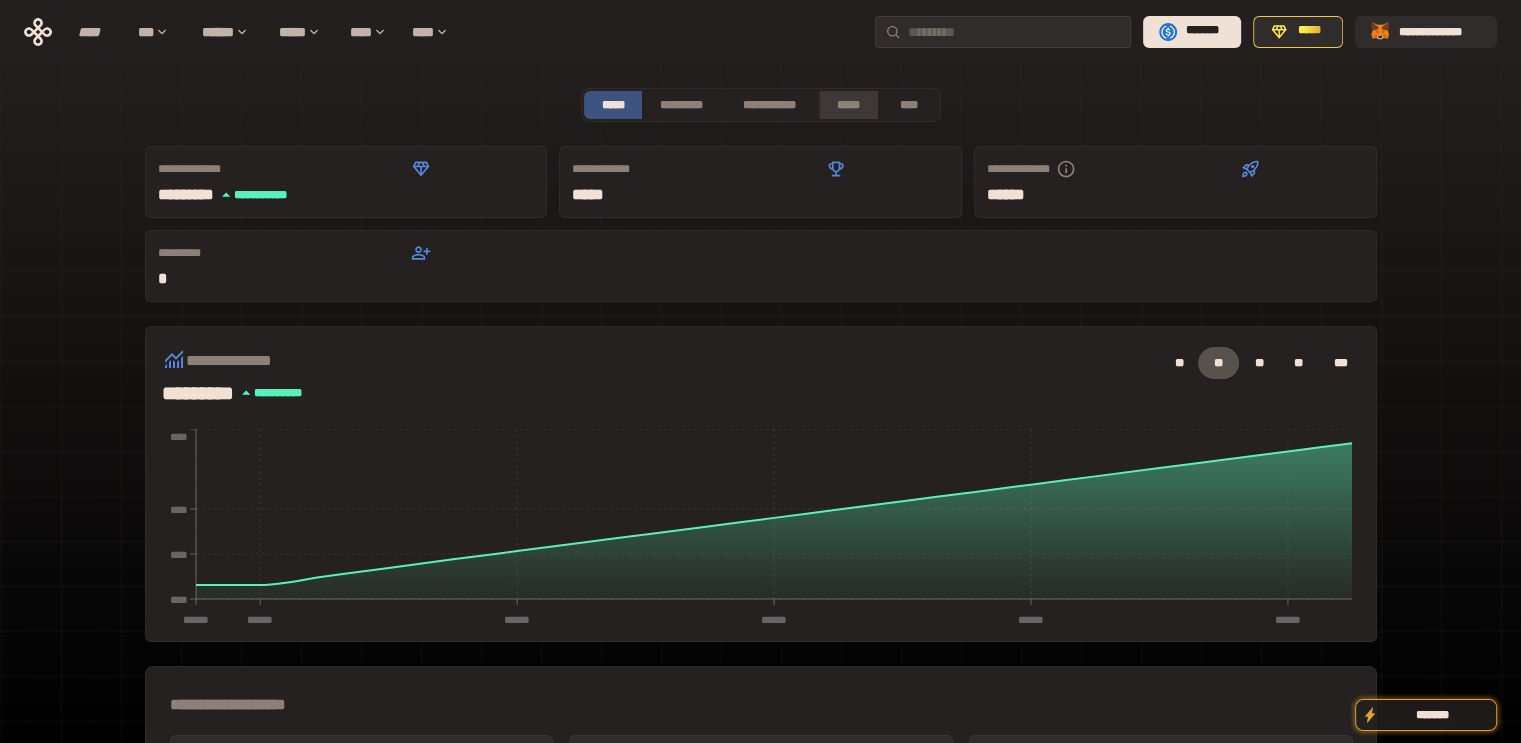 click on "*****" at bounding box center (849, 105) 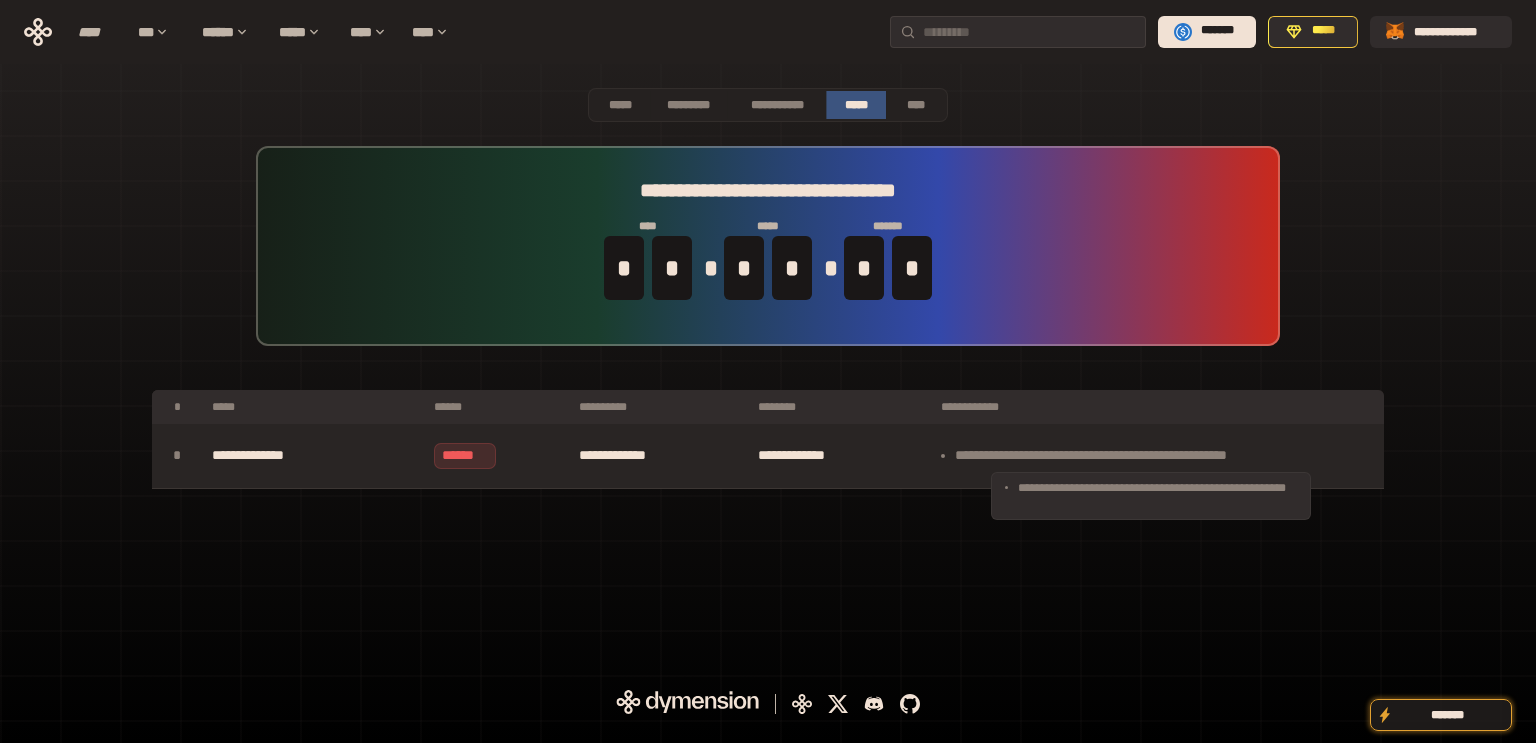 click on "**********" at bounding box center (1157, 456) 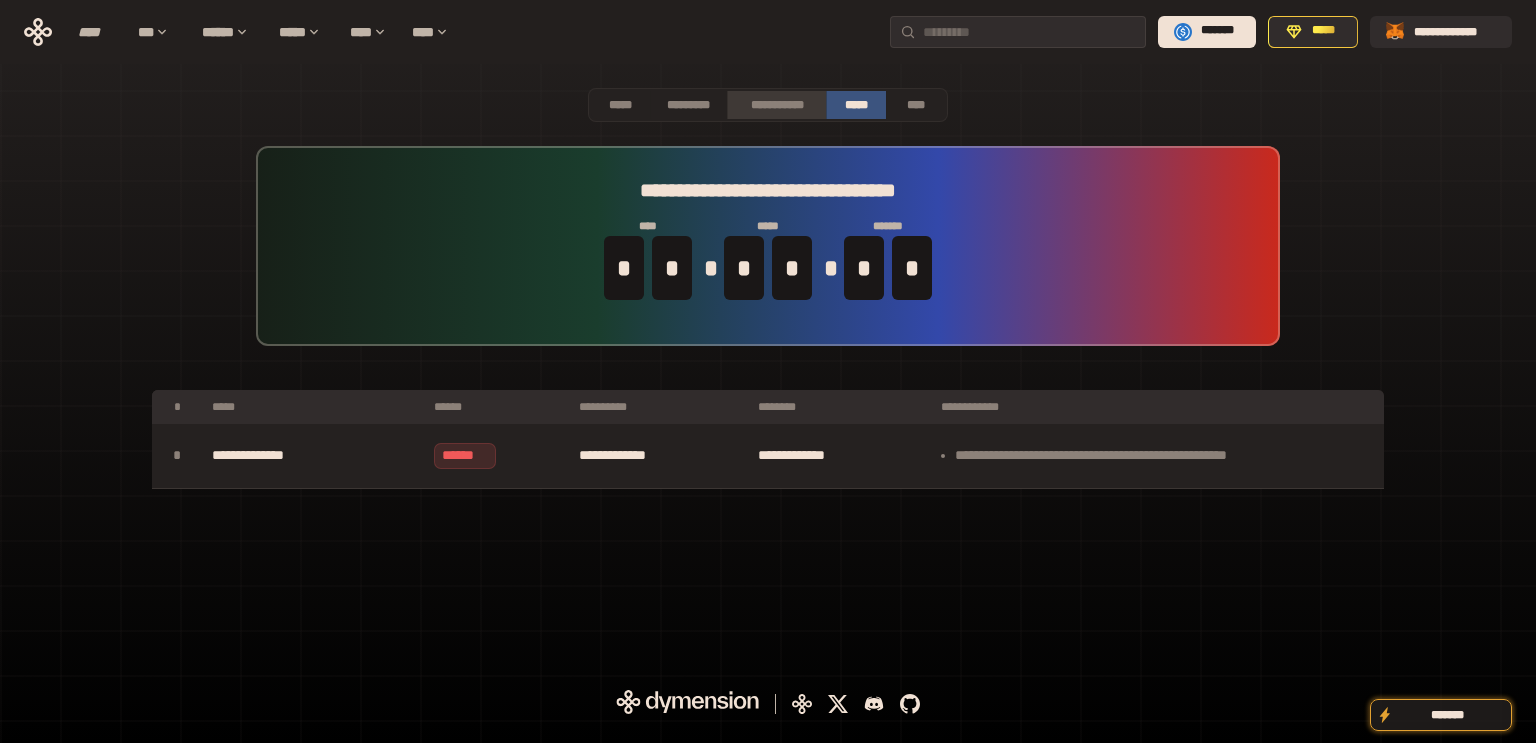 click on "**********" at bounding box center (776, 105) 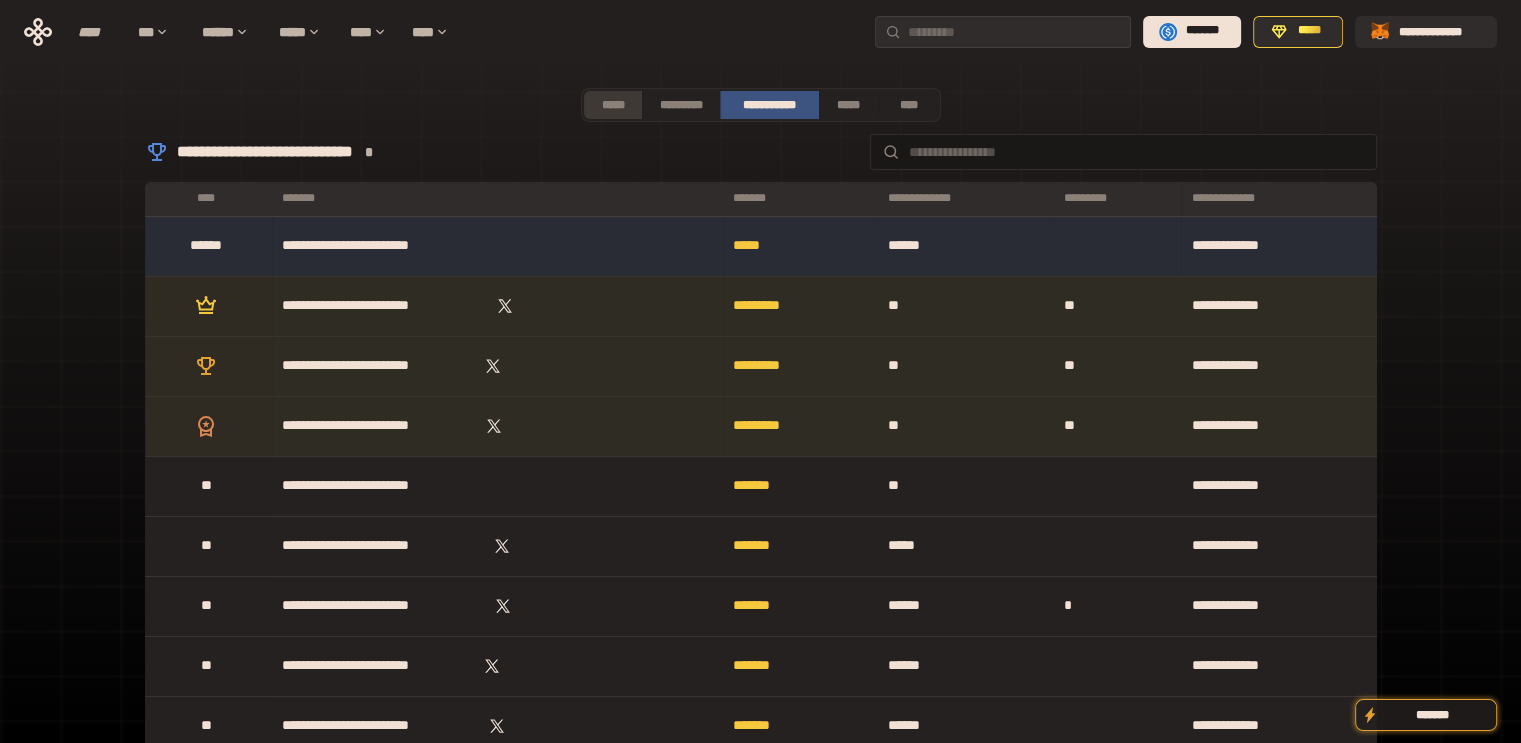 click on "*****" at bounding box center (613, 105) 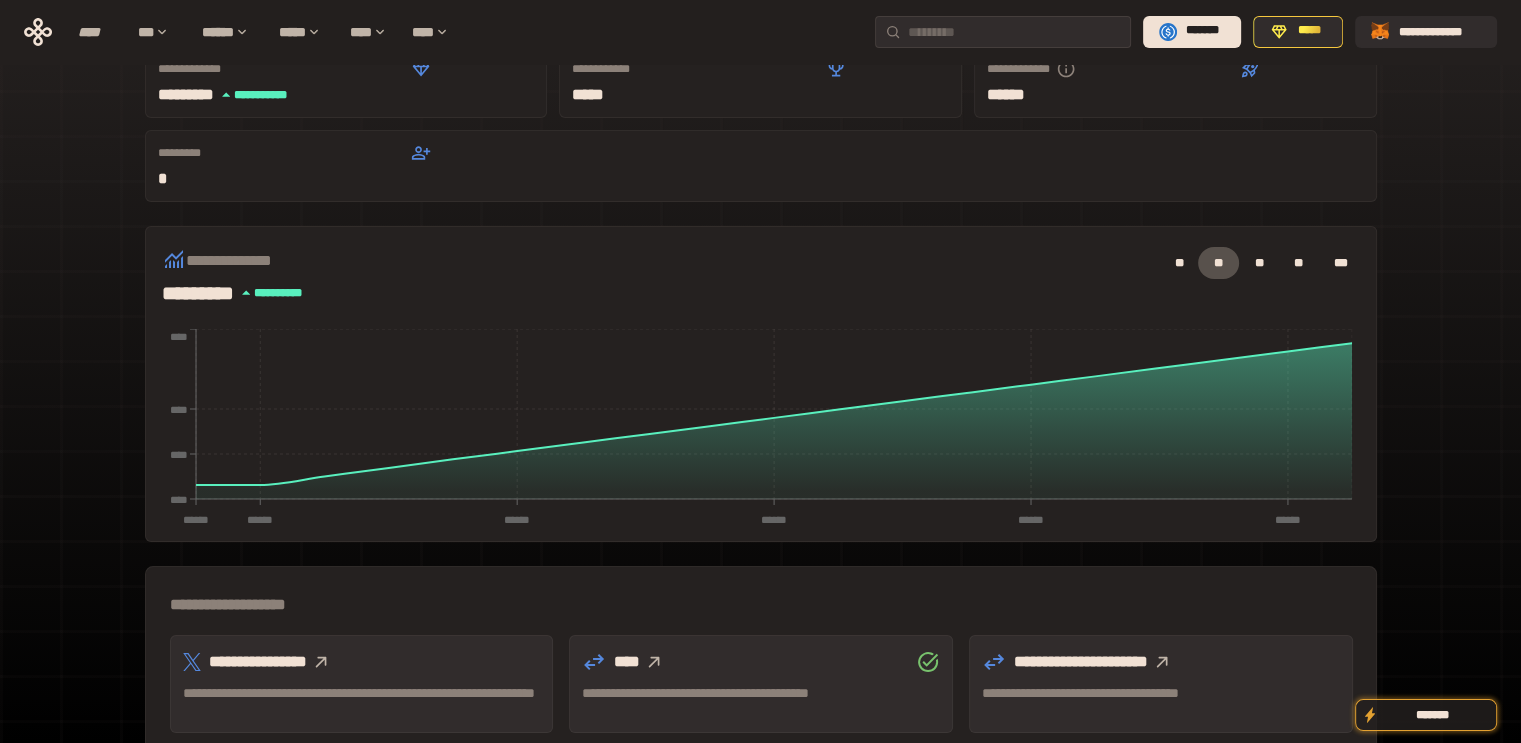 scroll, scrollTop: 0, scrollLeft: 0, axis: both 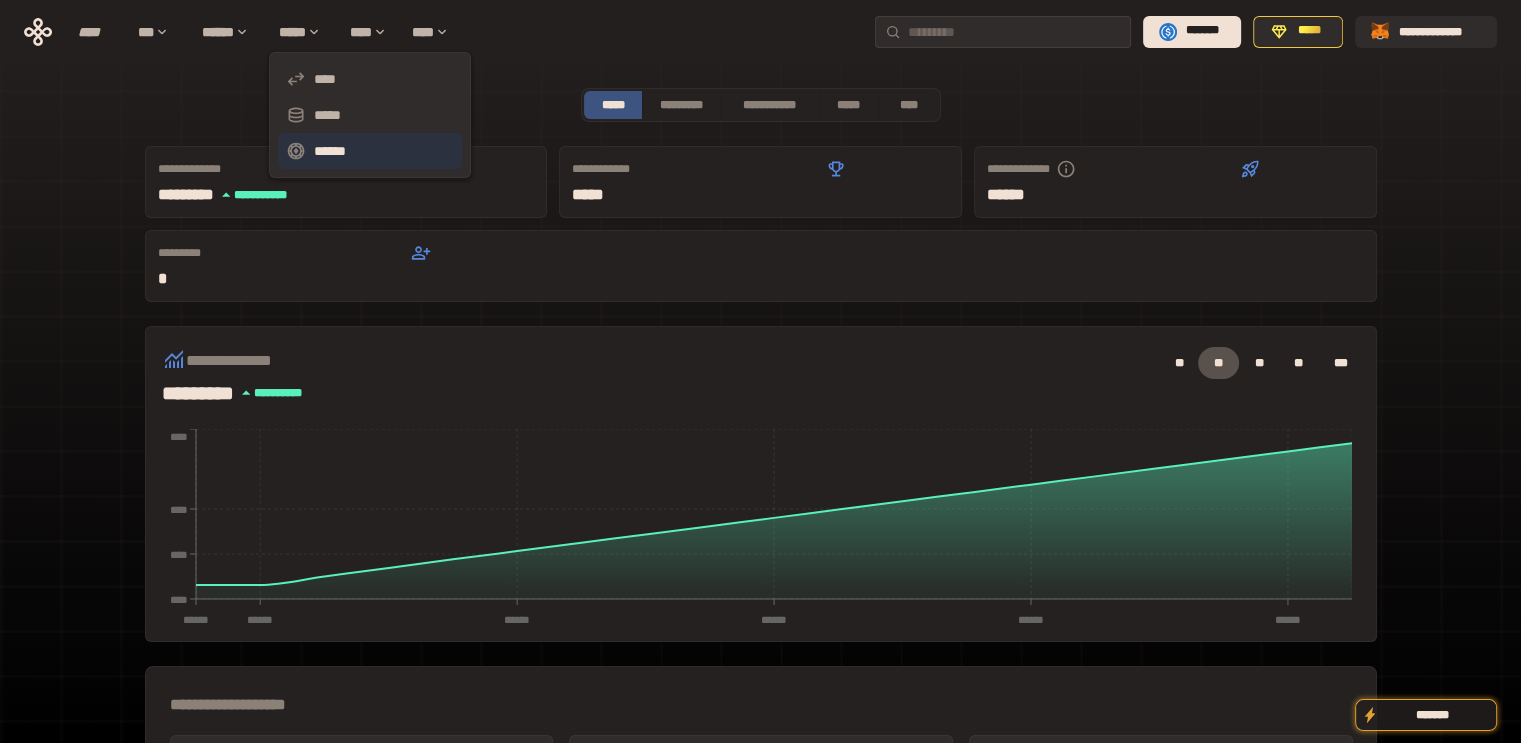 click on "******" at bounding box center (370, 151) 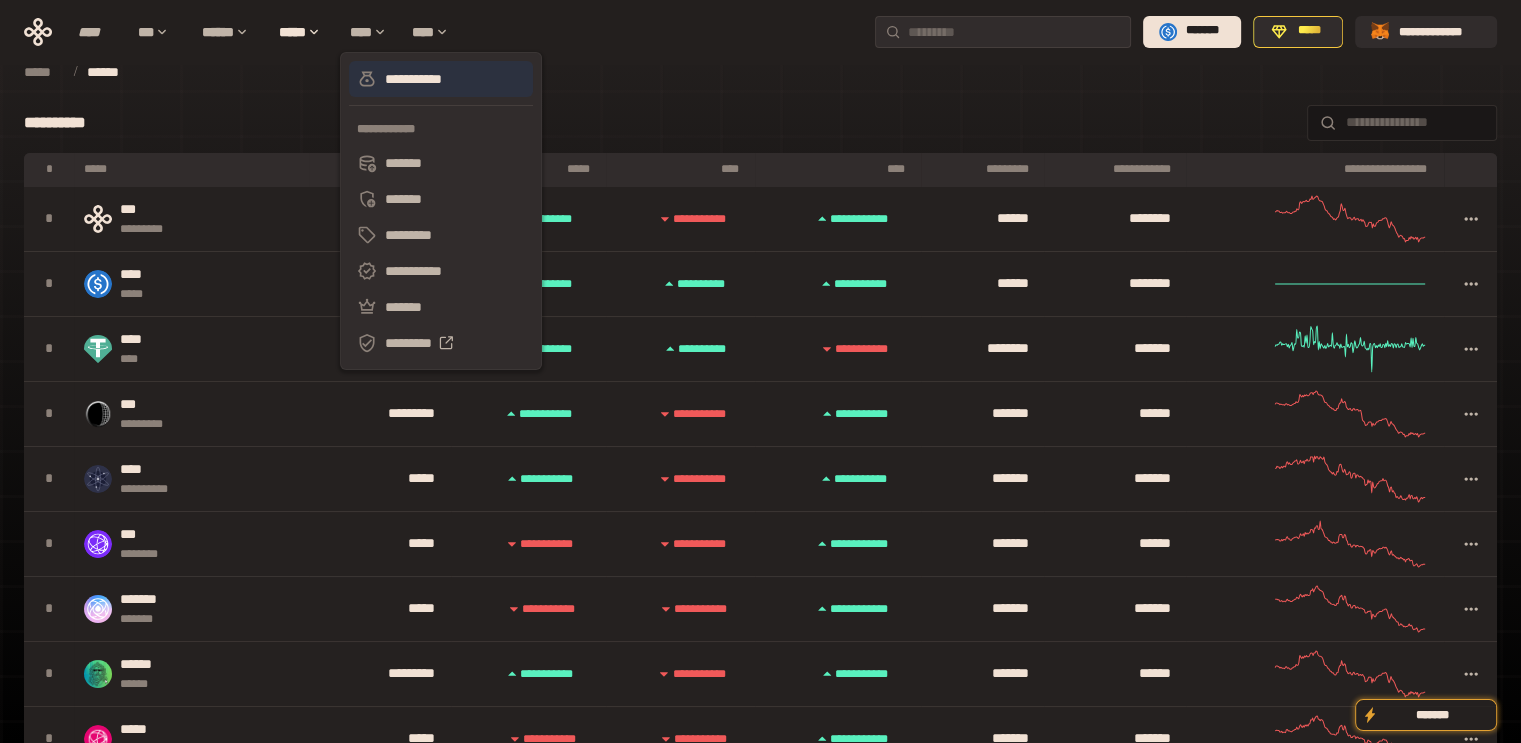 click on "**********" at bounding box center (441, 79) 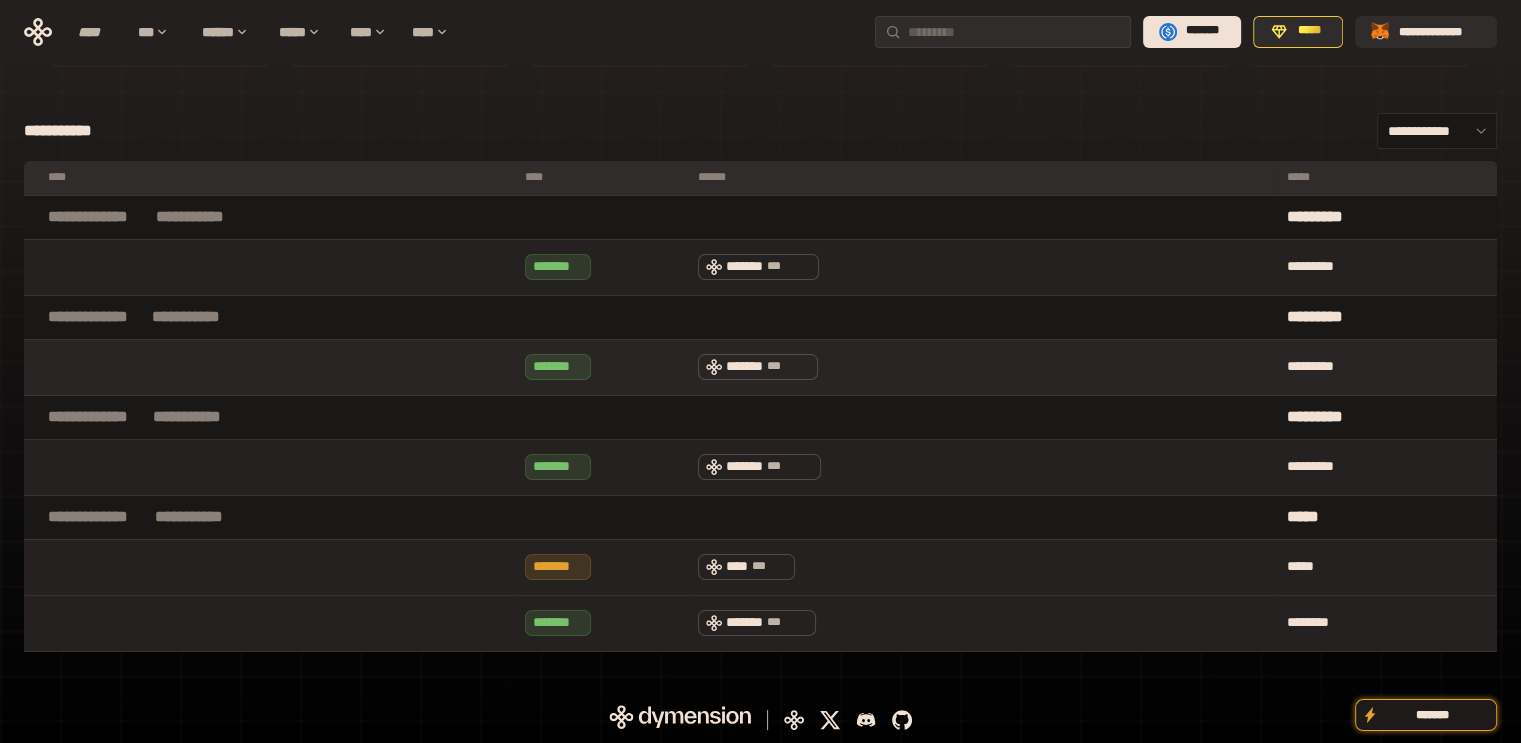 scroll, scrollTop: 0, scrollLeft: 0, axis: both 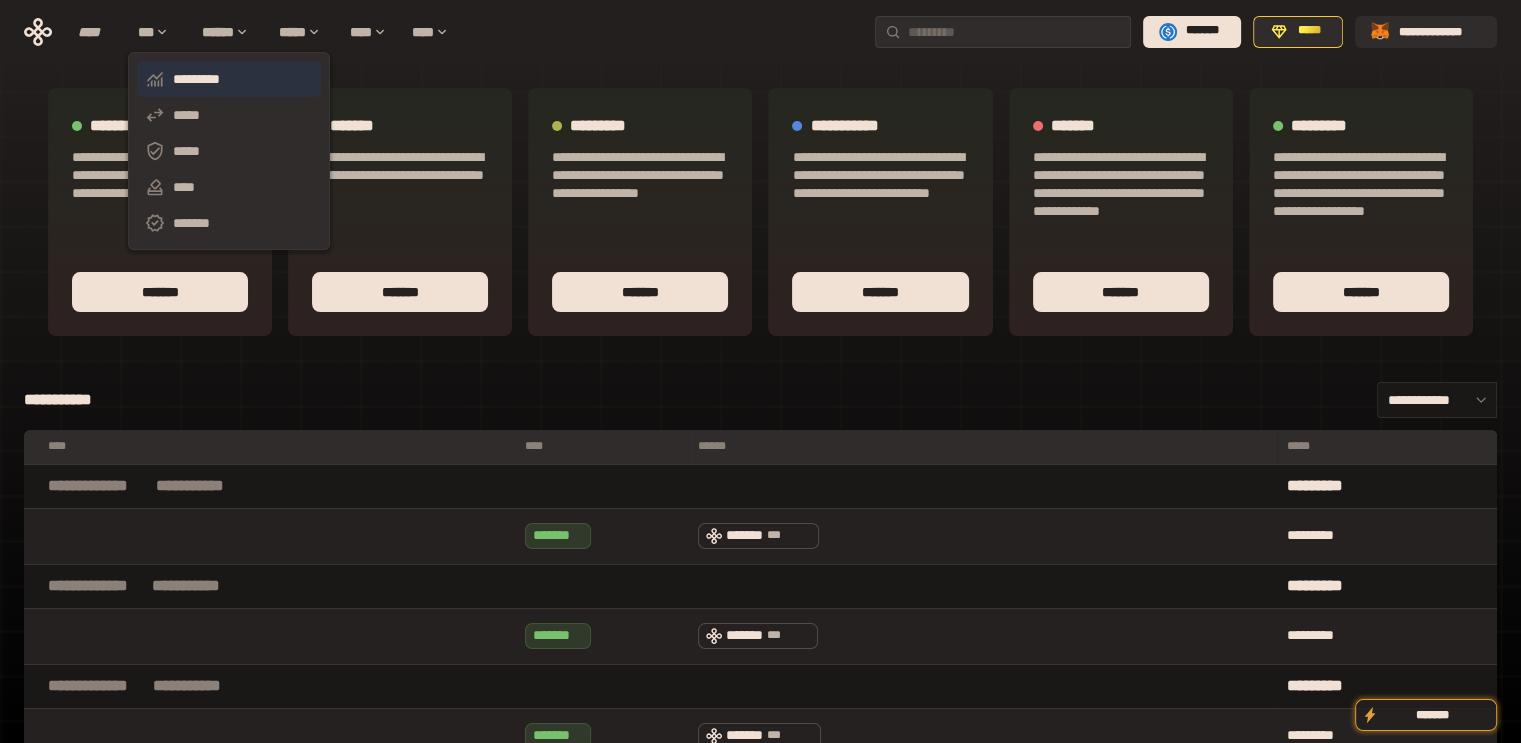 click on "*********" at bounding box center (229, 79) 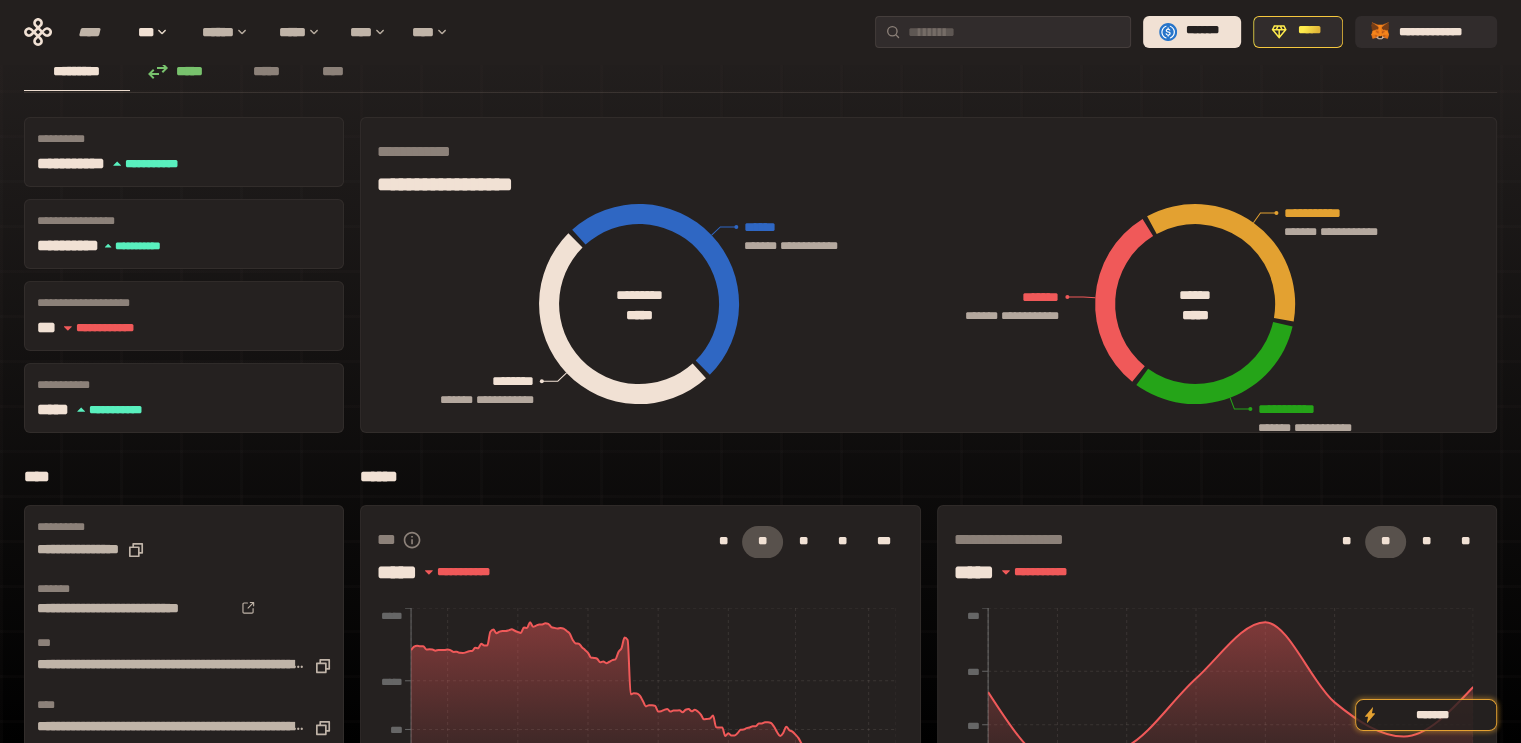 scroll, scrollTop: 0, scrollLeft: 0, axis: both 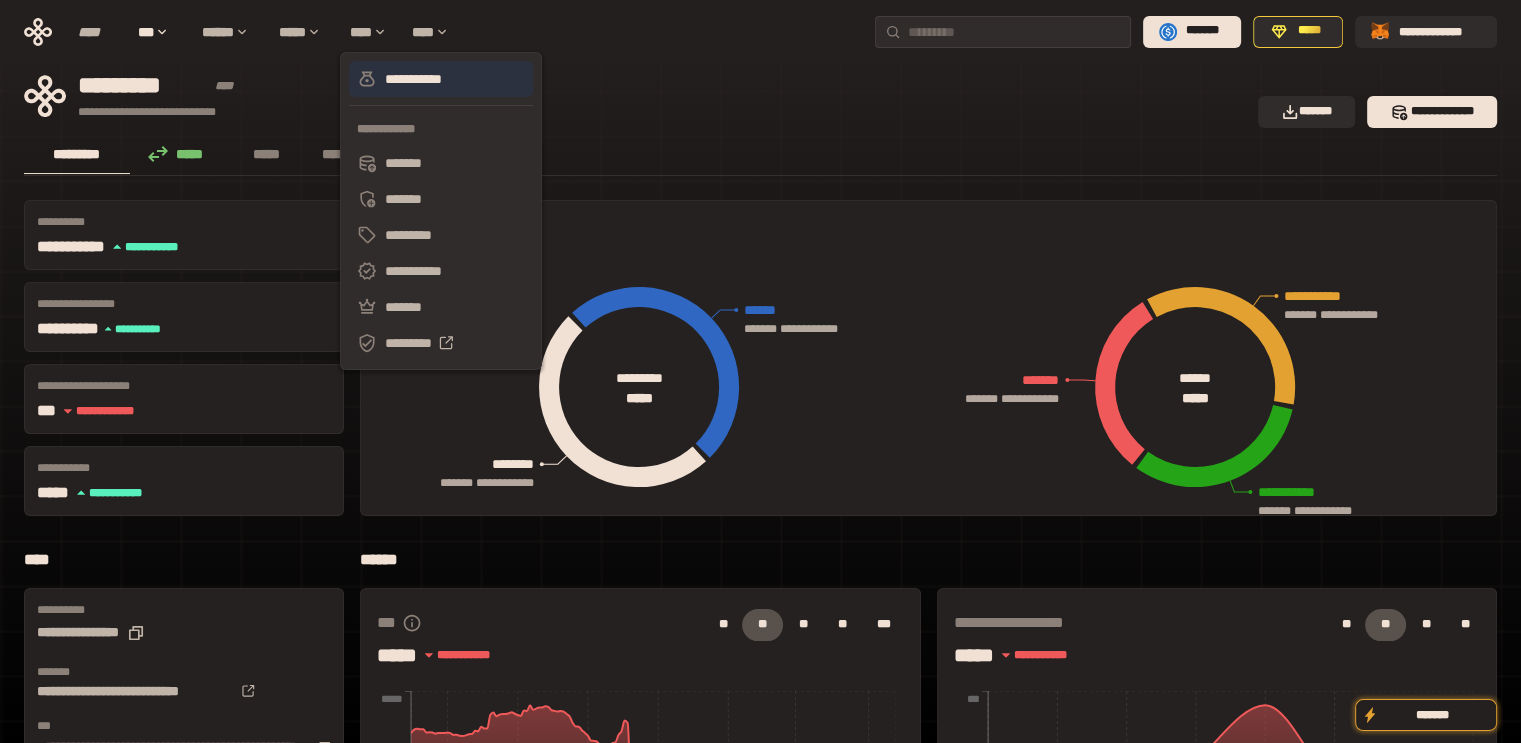 click on "**********" at bounding box center (441, 79) 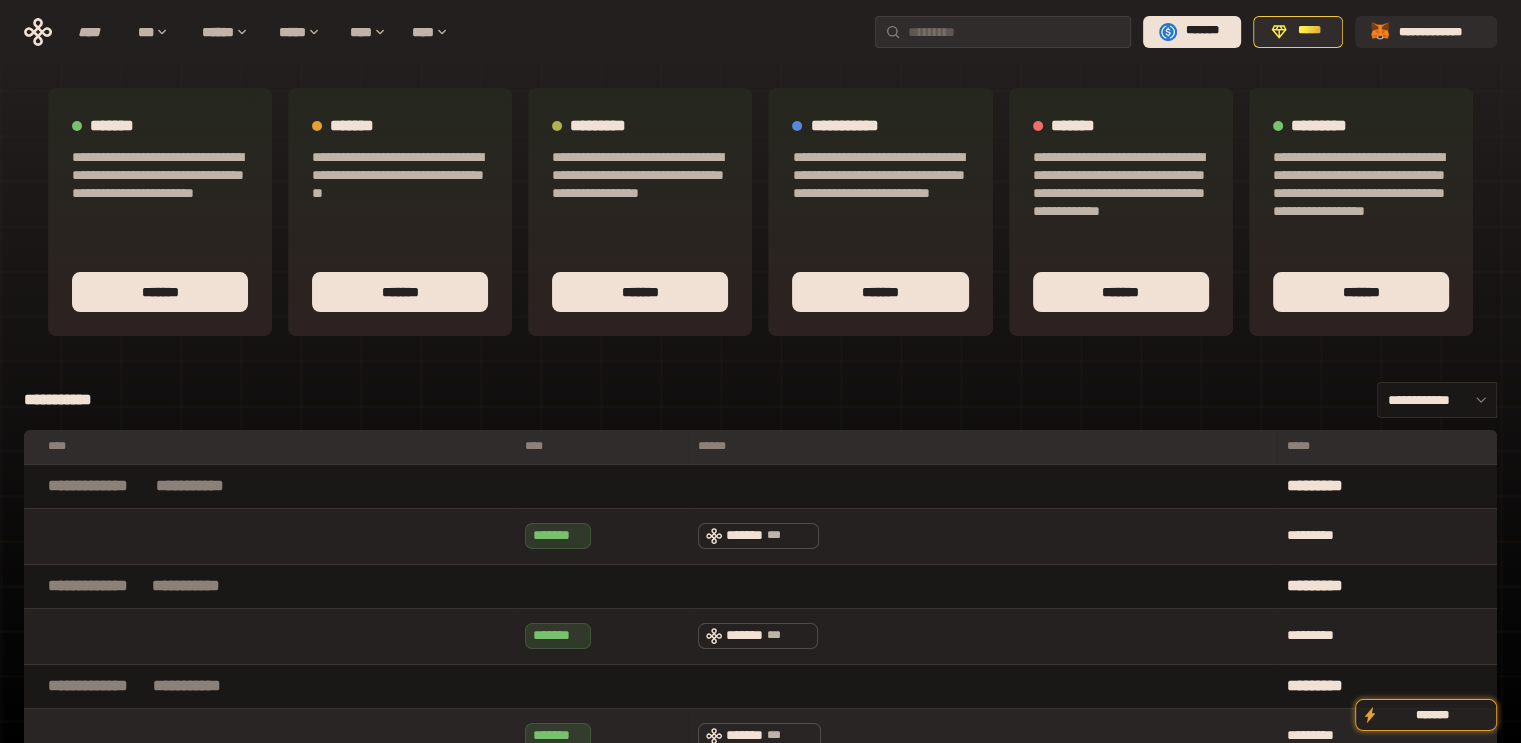 scroll, scrollTop: 269, scrollLeft: 0, axis: vertical 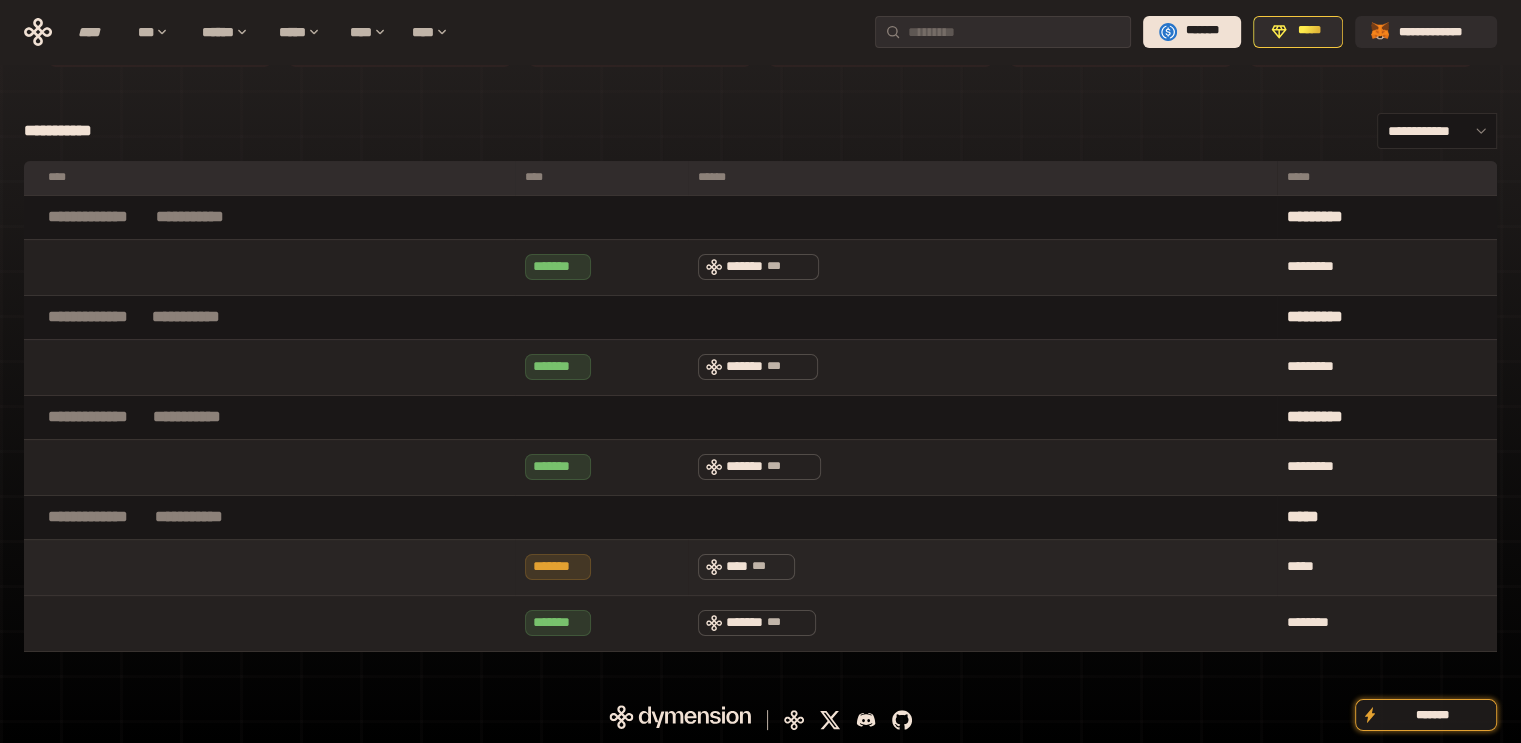 click on "****   ***" at bounding box center (982, 567) 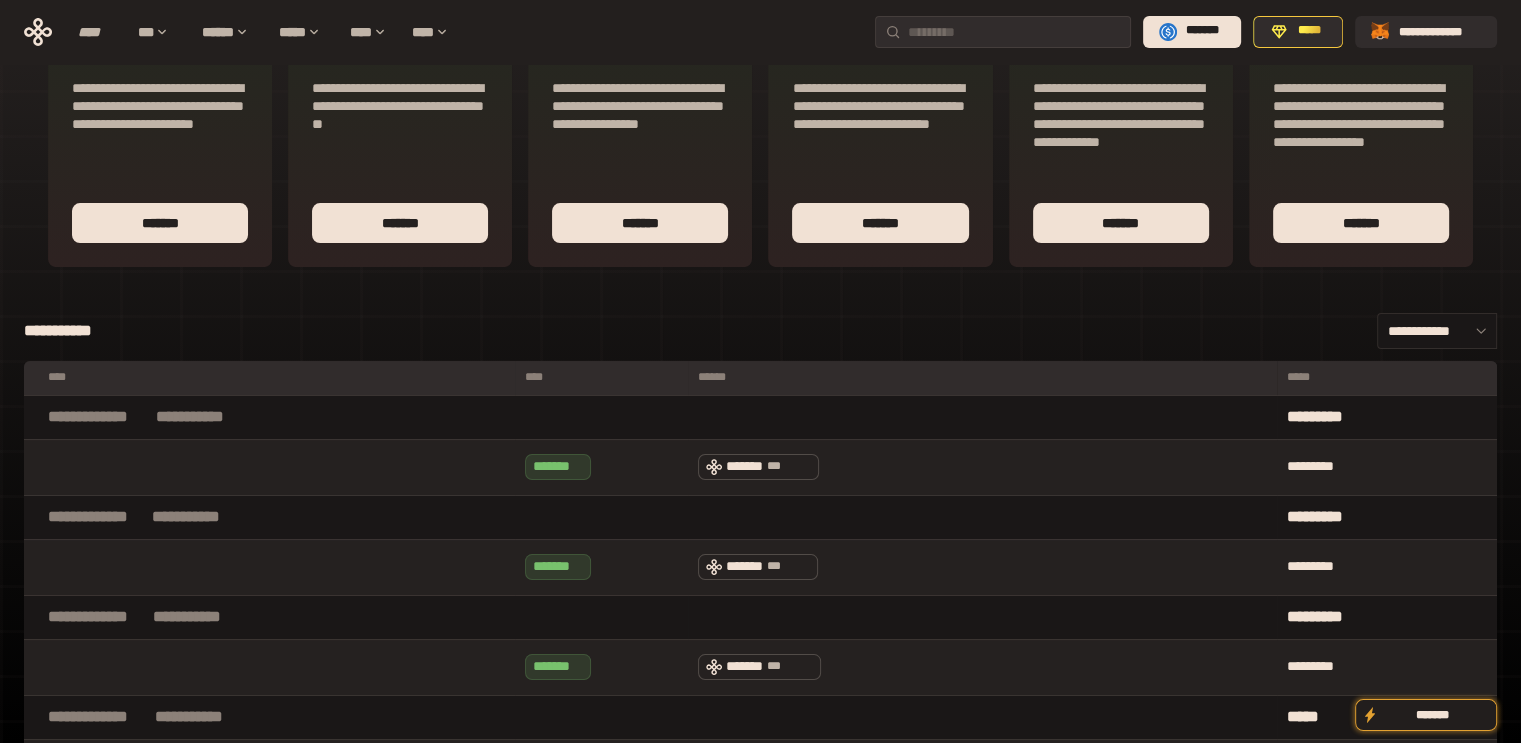 scroll, scrollTop: 0, scrollLeft: 0, axis: both 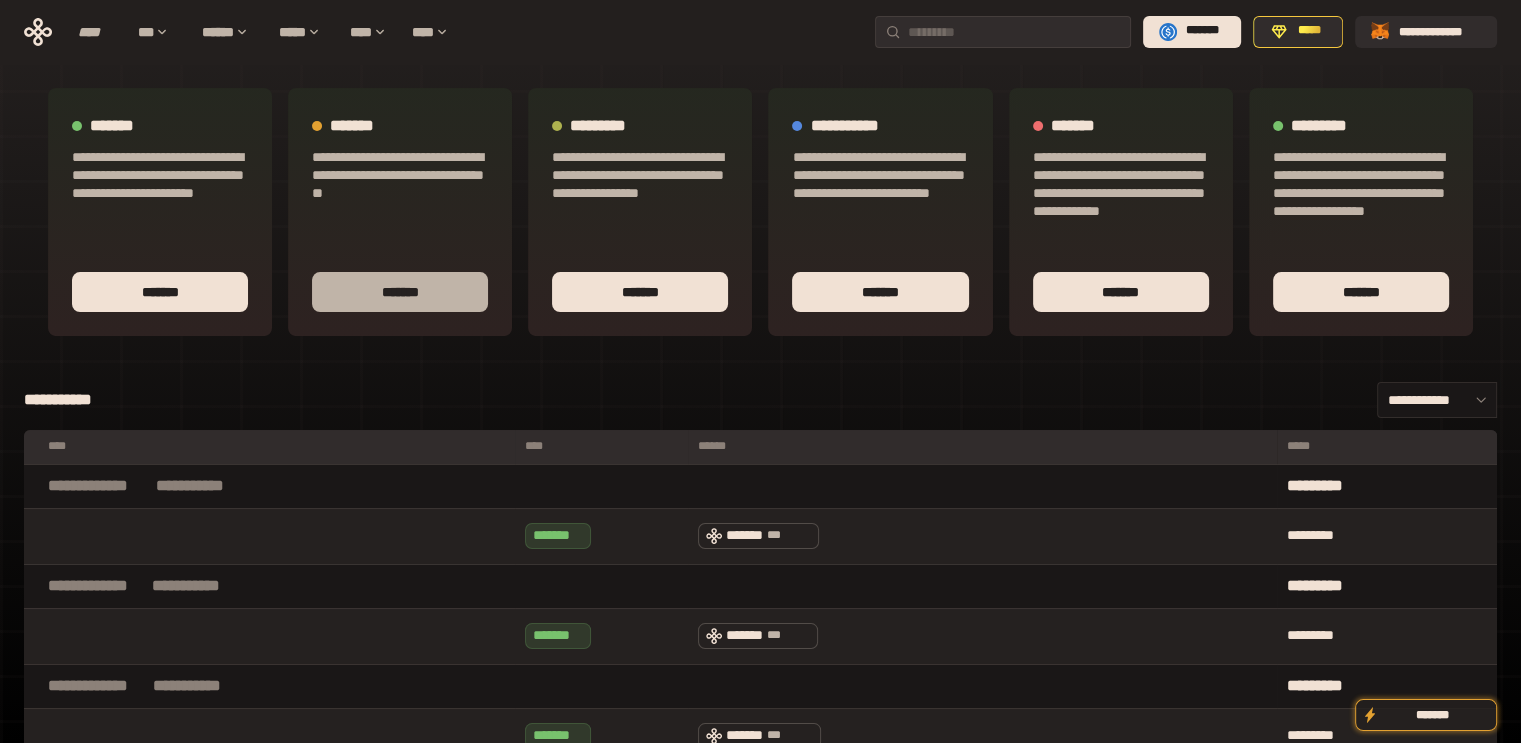 click on "*******" at bounding box center (400, 292) 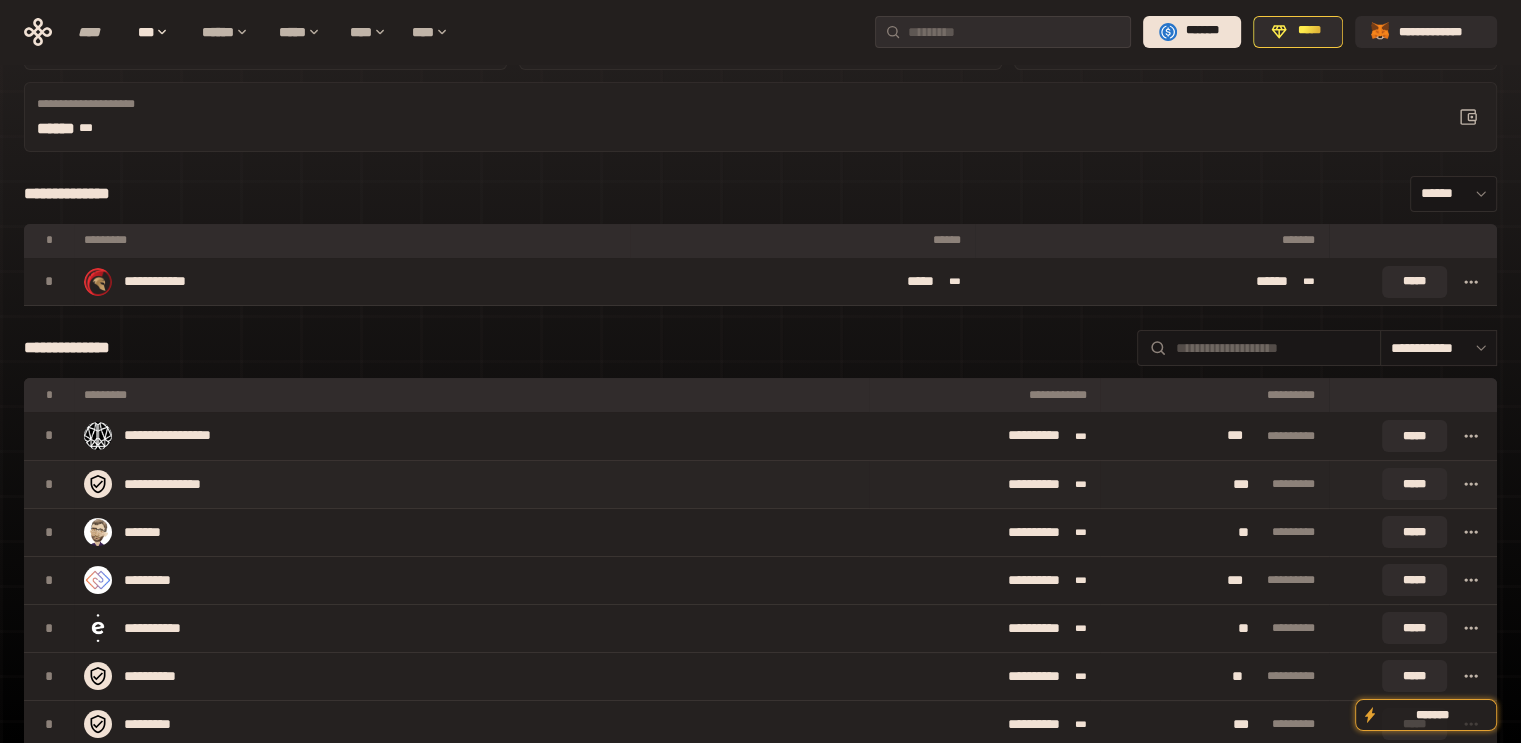 scroll, scrollTop: 0, scrollLeft: 0, axis: both 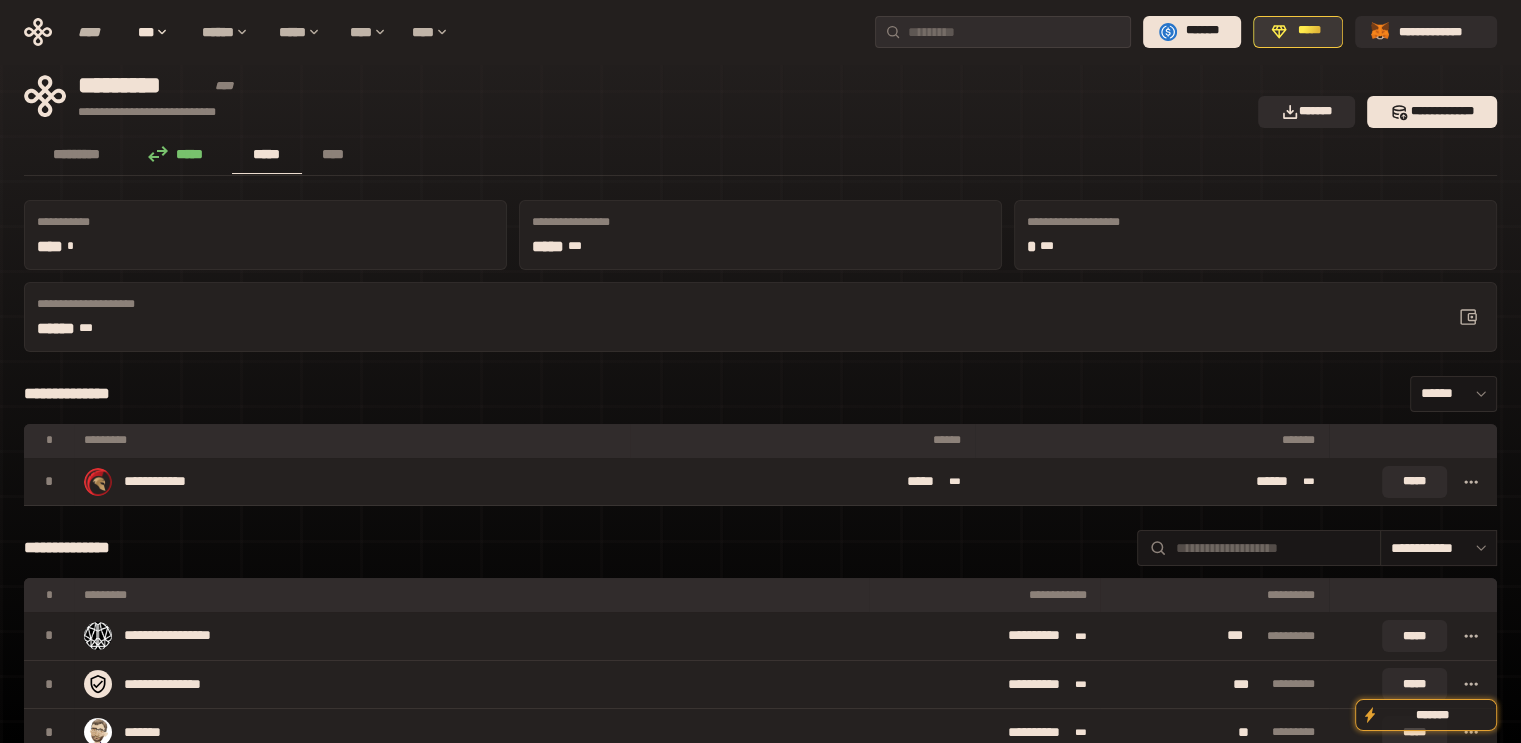 click on "*****" at bounding box center (1309, 31) 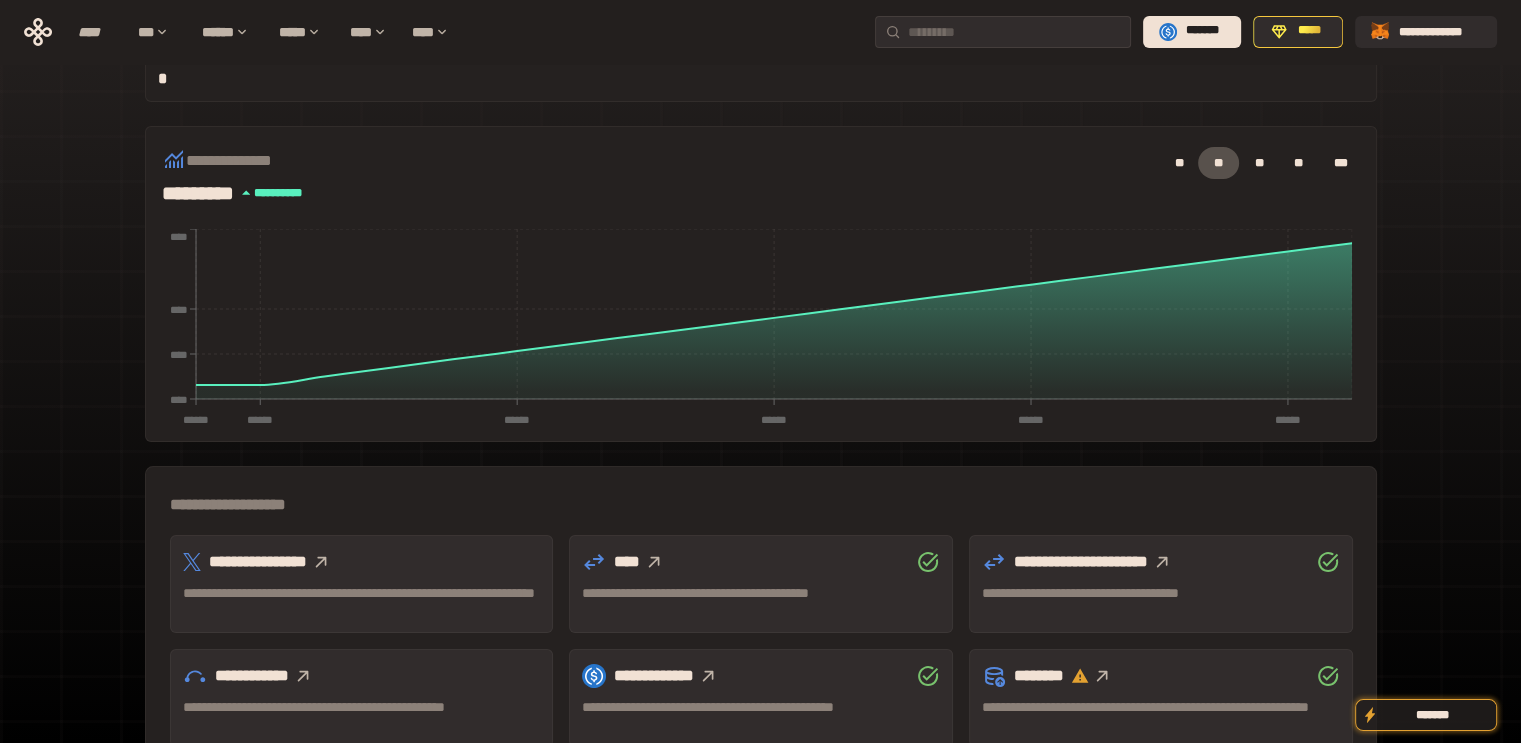 scroll, scrollTop: 300, scrollLeft: 0, axis: vertical 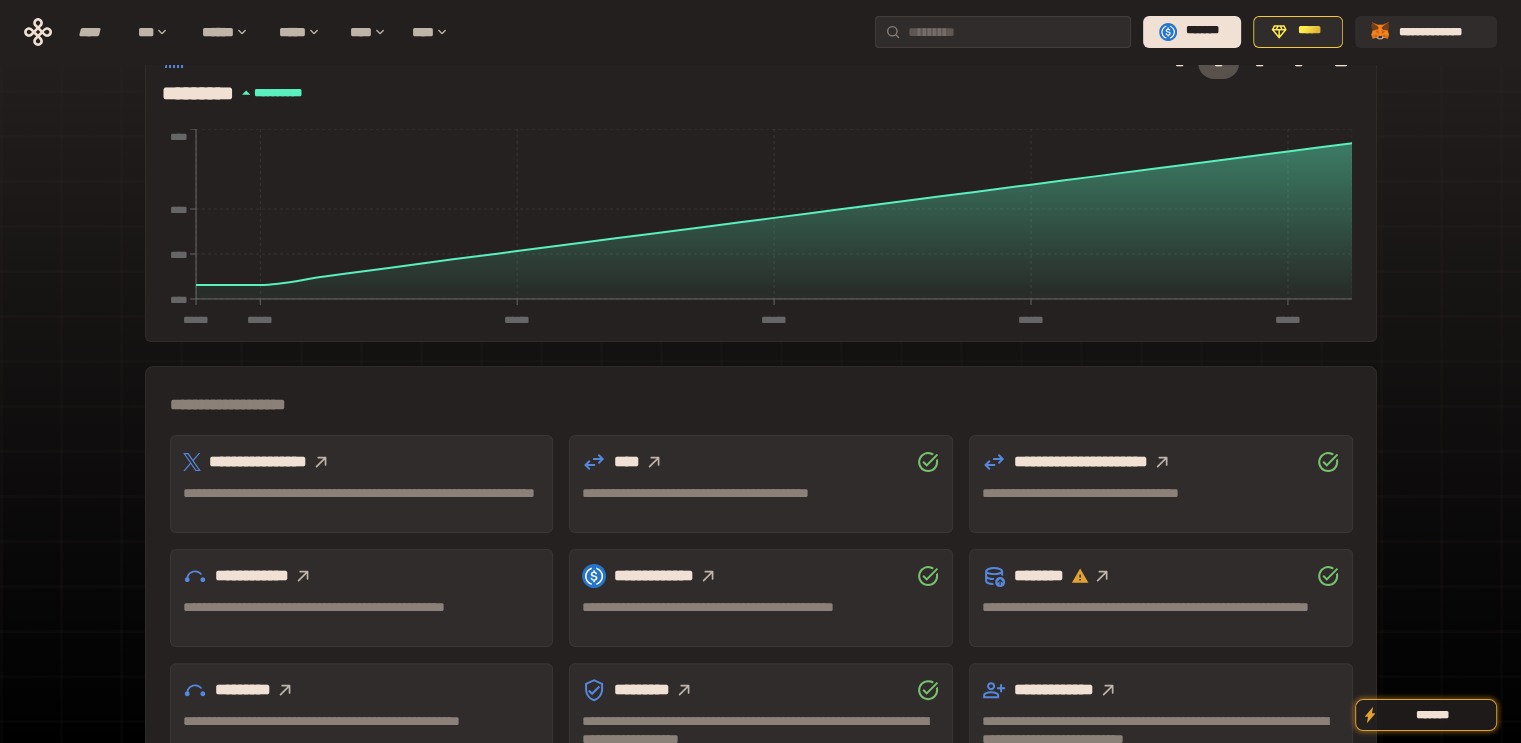click 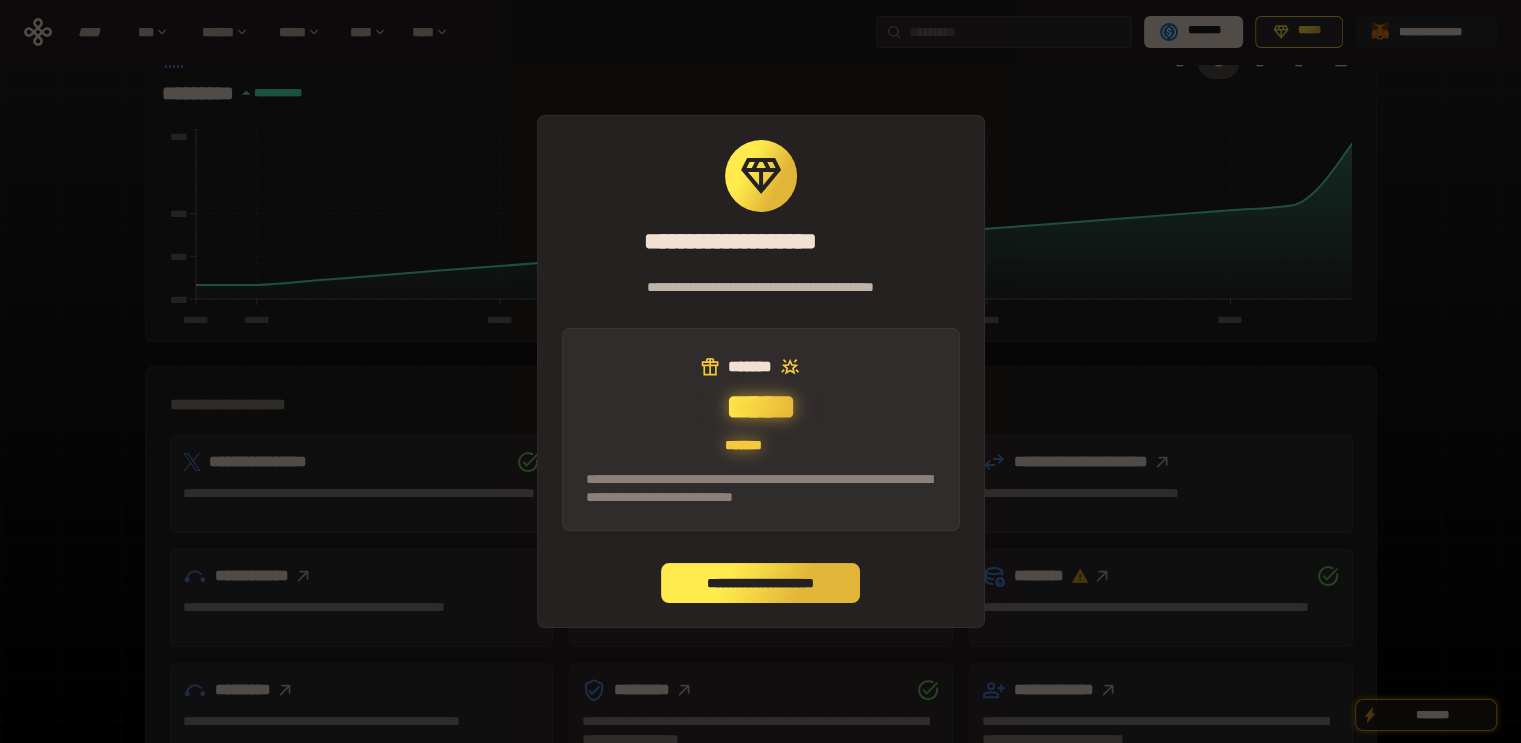 click on "**********" at bounding box center (761, 583) 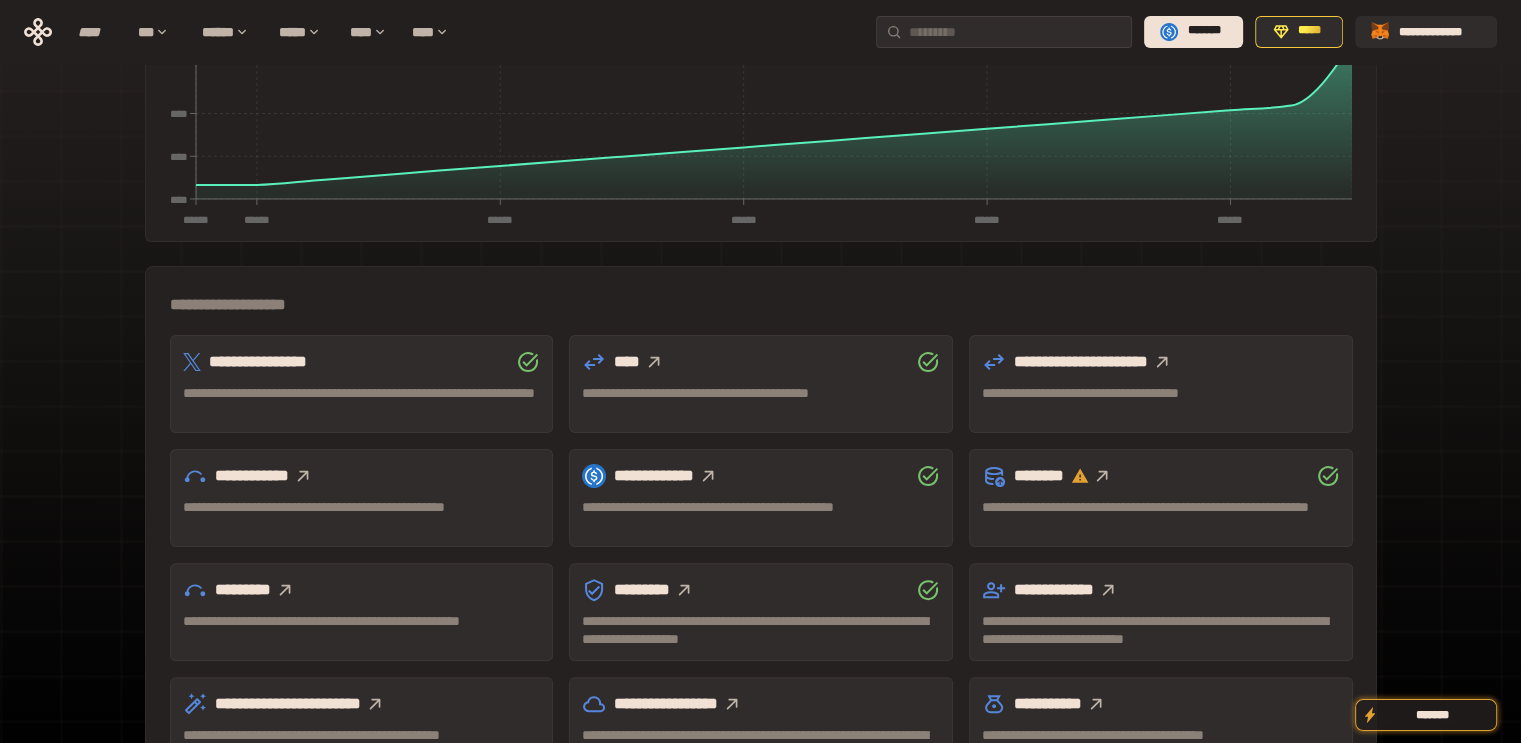 scroll, scrollTop: 461, scrollLeft: 0, axis: vertical 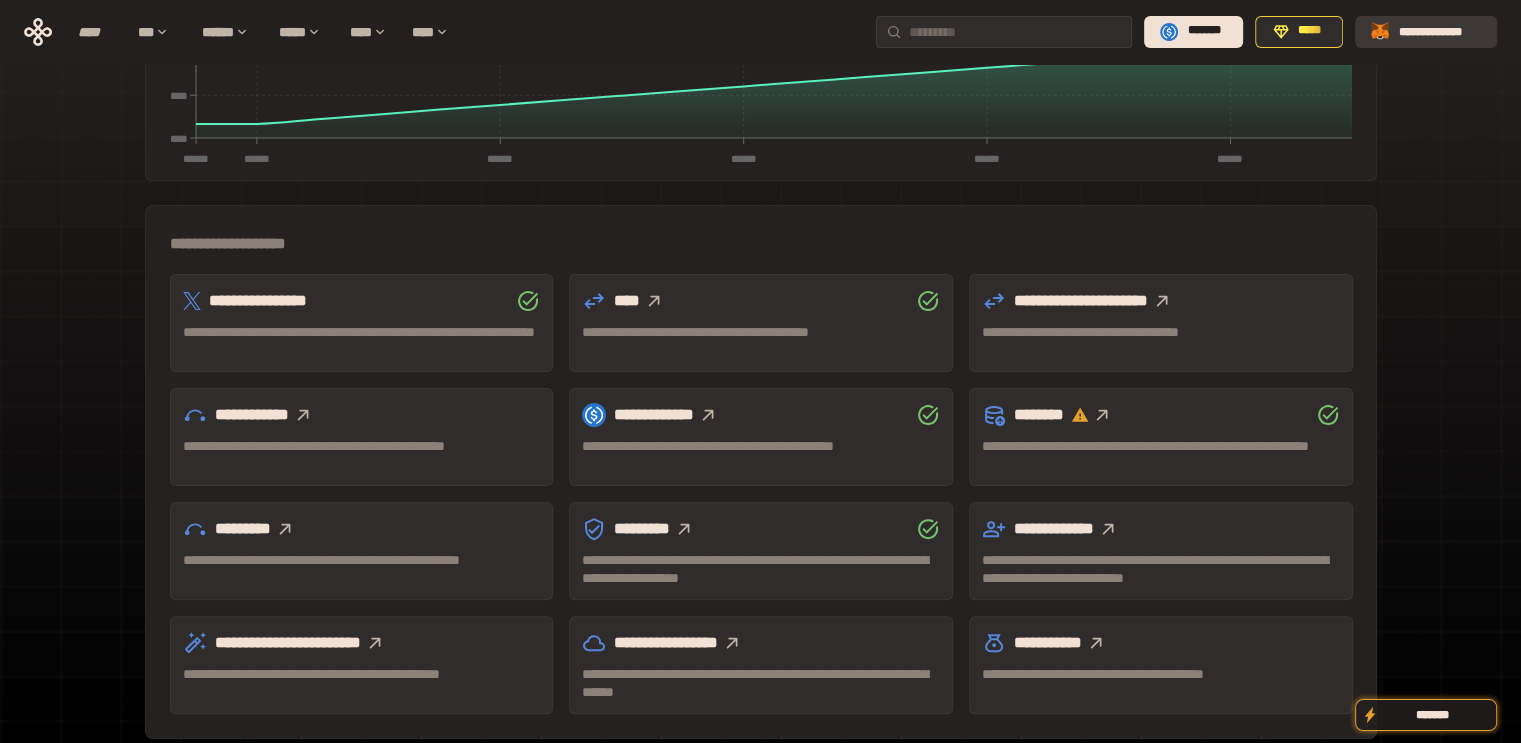 click on "**********" at bounding box center (1440, 31) 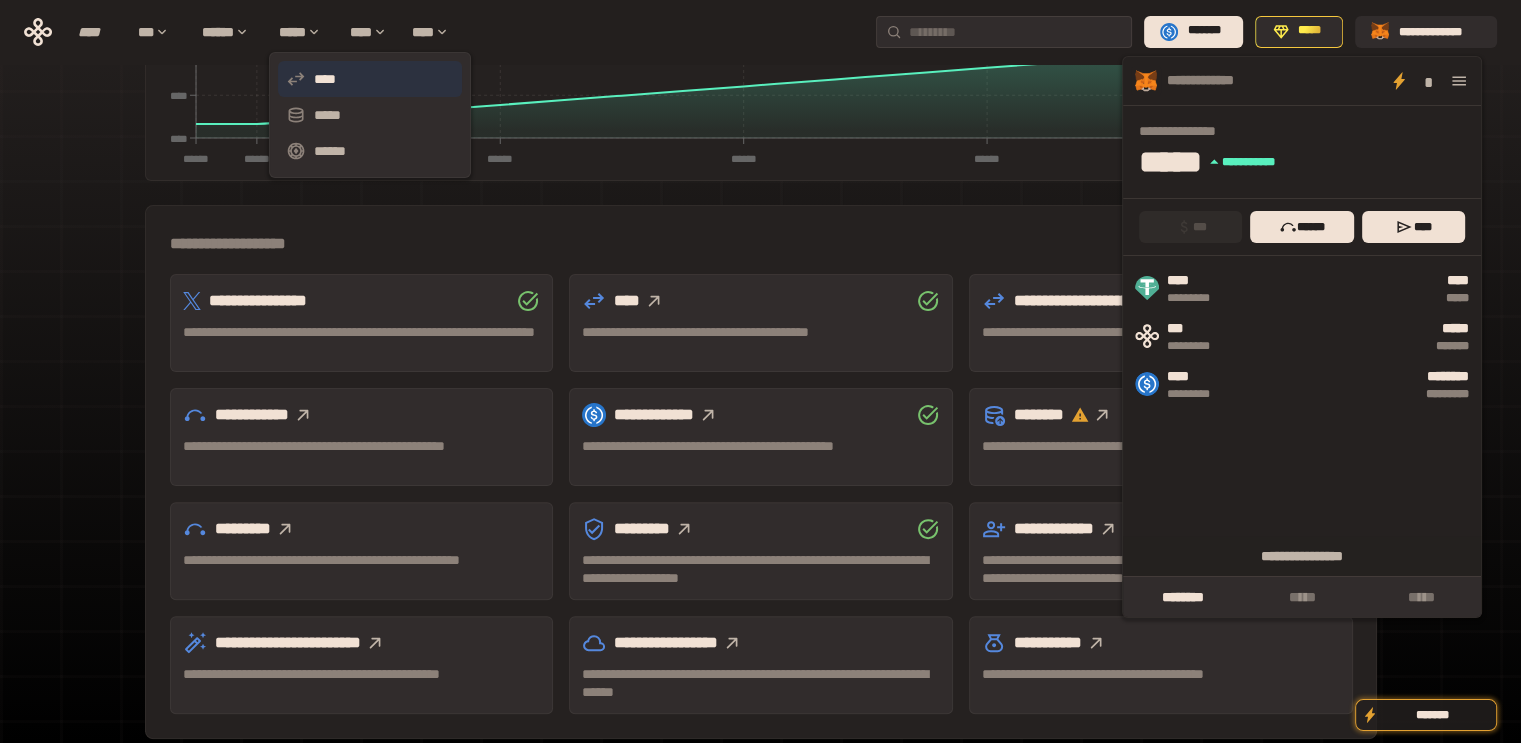 click on "****" at bounding box center [370, 79] 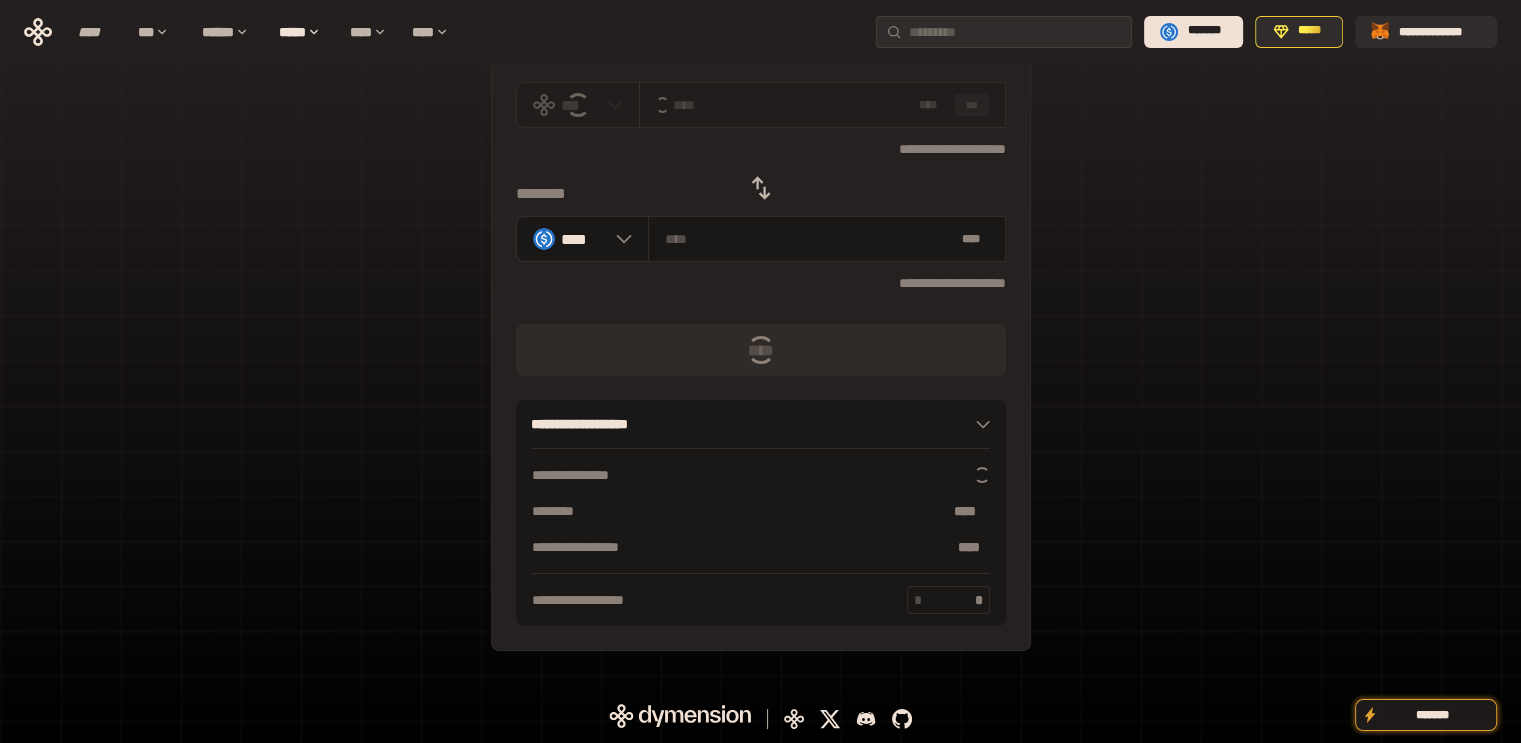 scroll, scrollTop: 0, scrollLeft: 0, axis: both 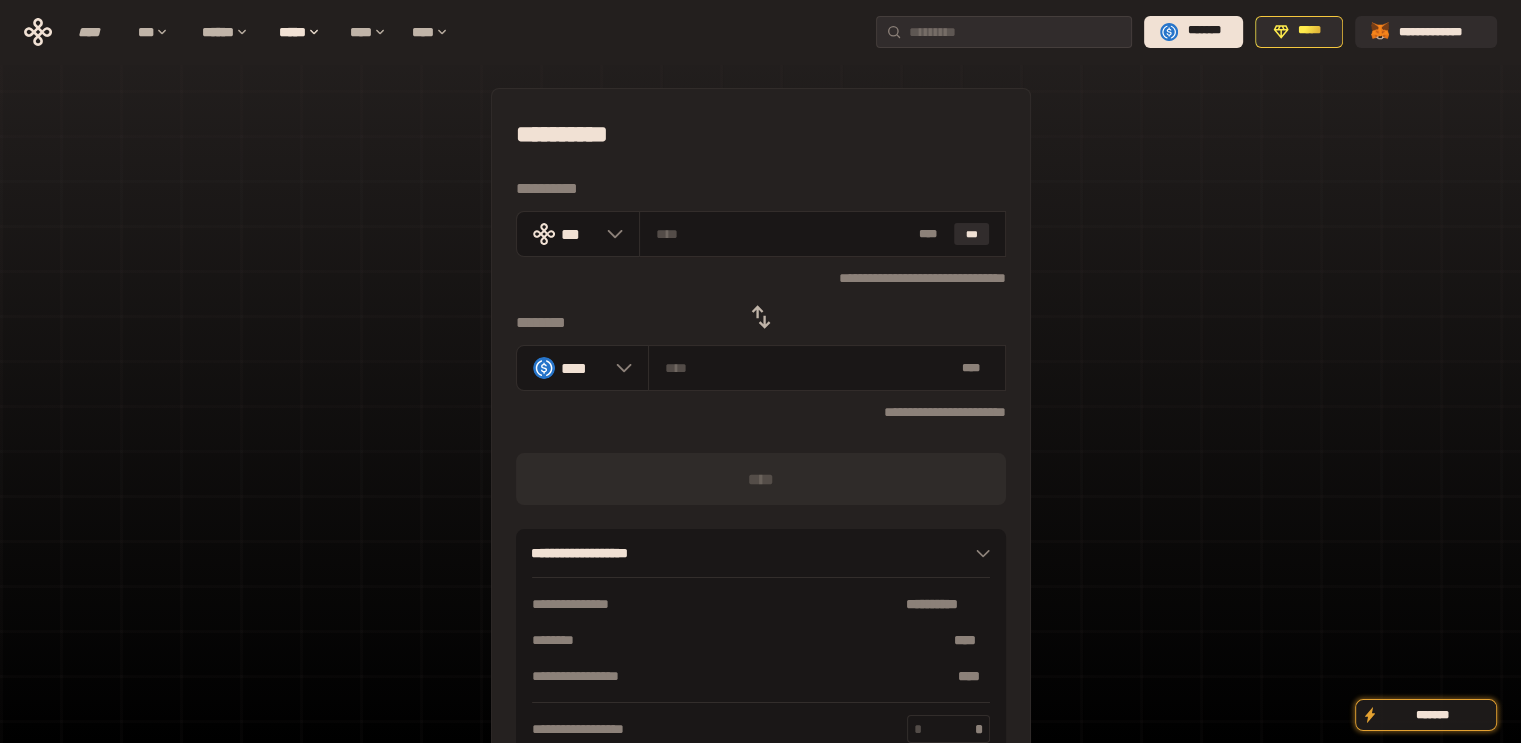 click 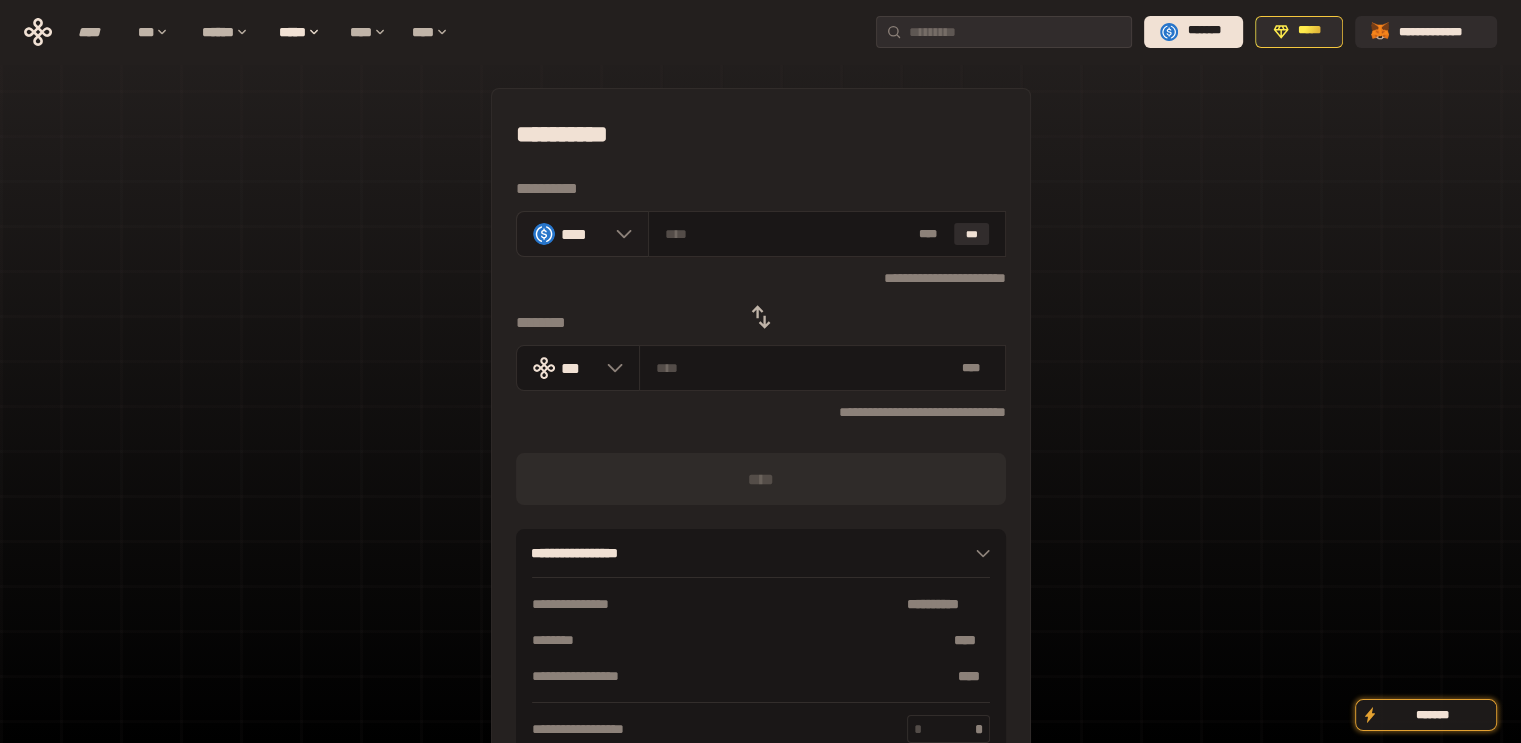 click 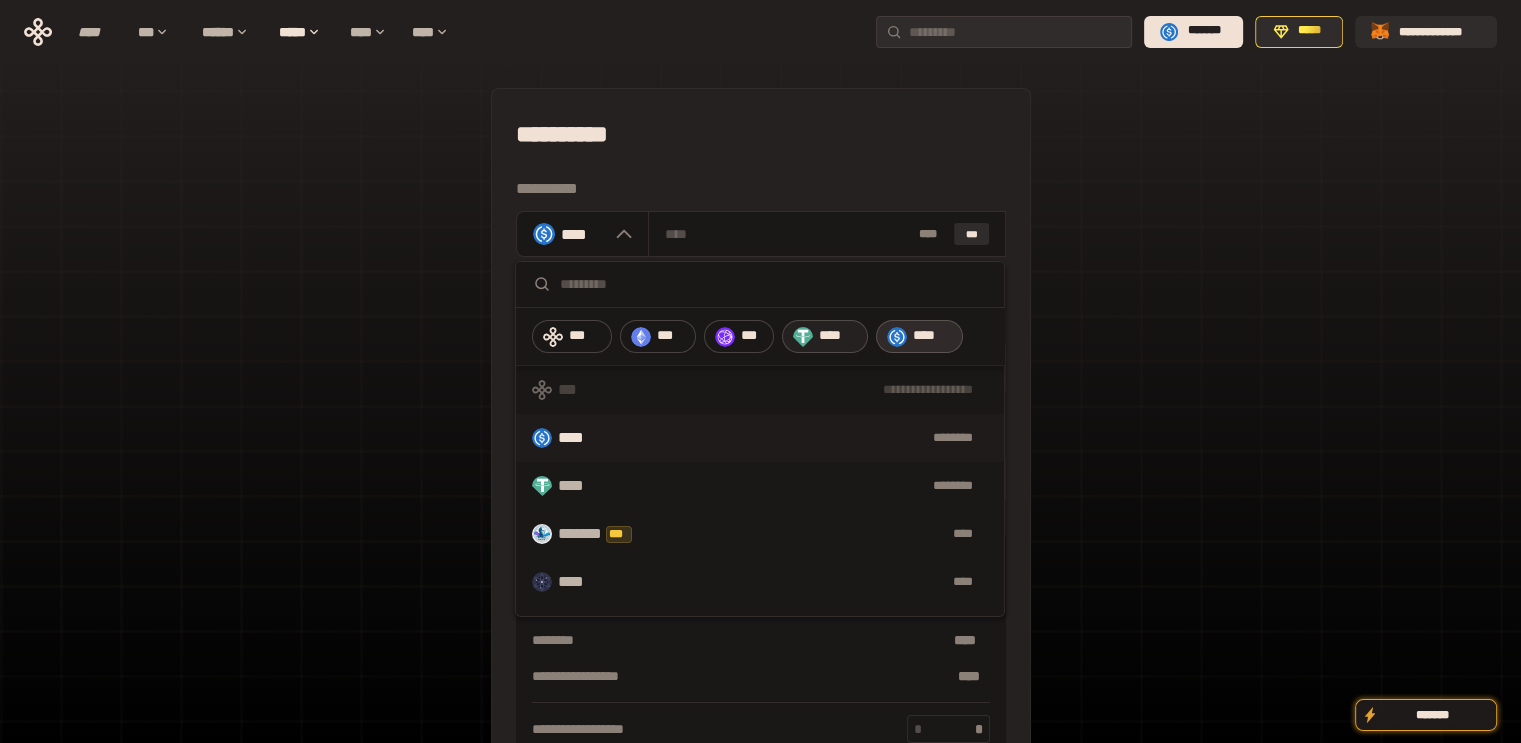click on "****" at bounding box center (838, 336) 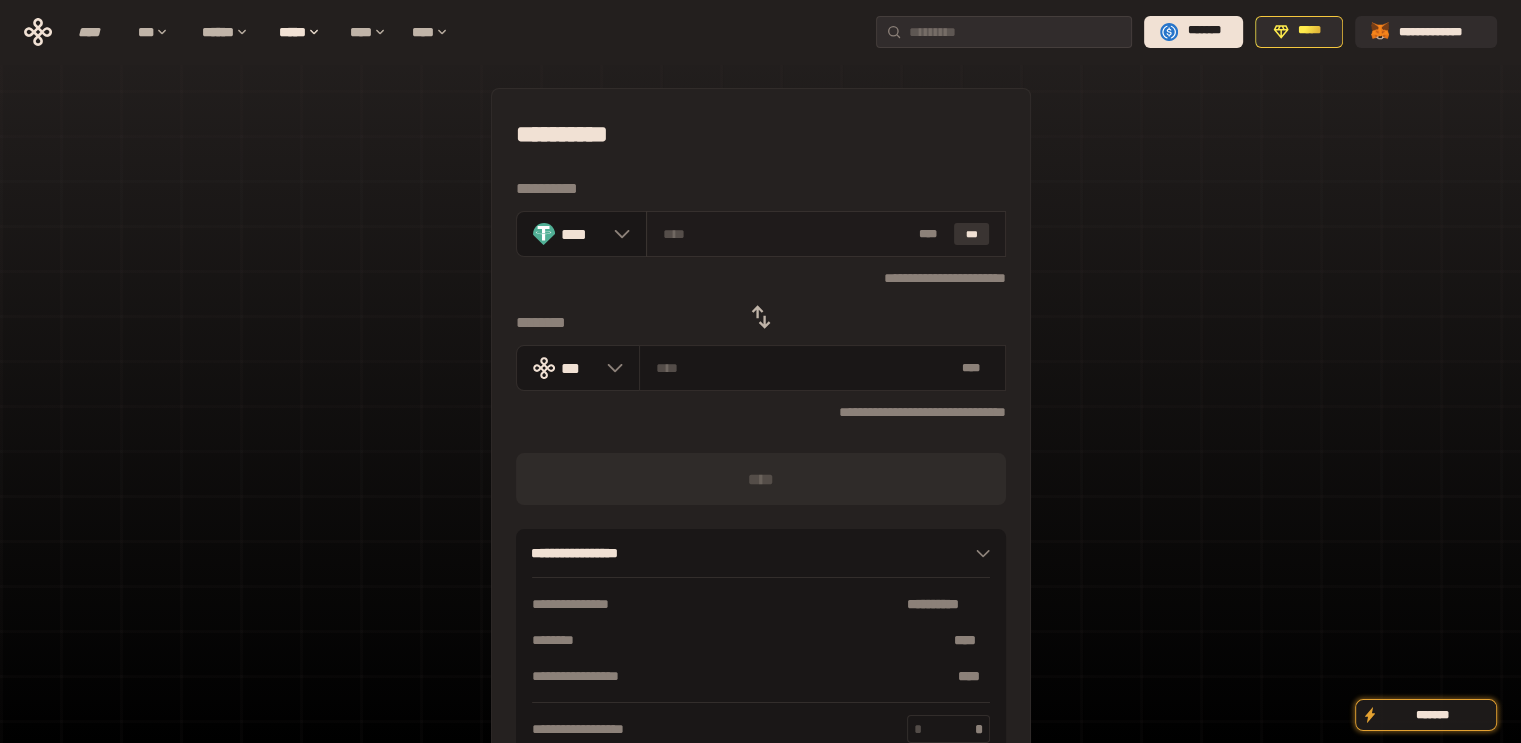 click on "***" at bounding box center [972, 234] 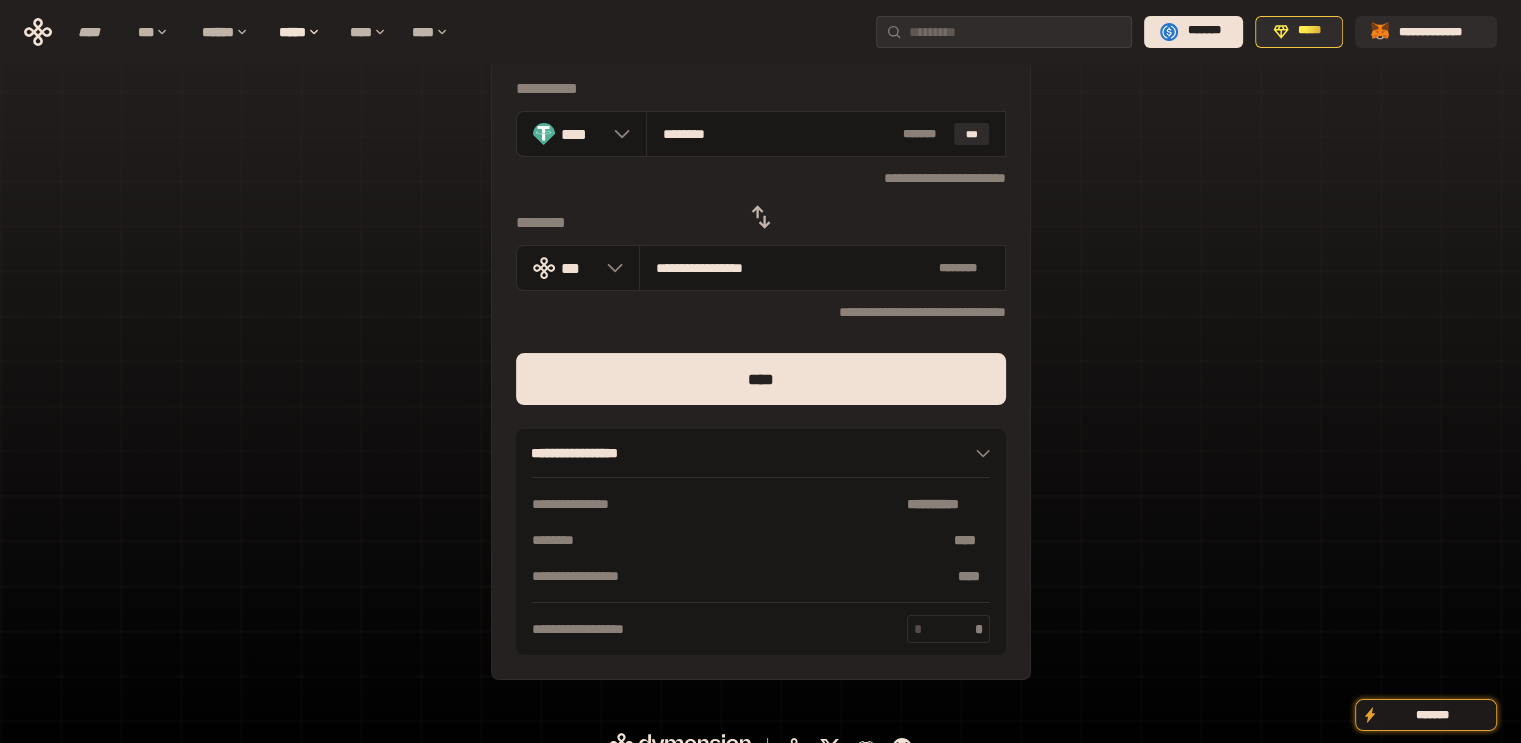 scroll, scrollTop: 0, scrollLeft: 0, axis: both 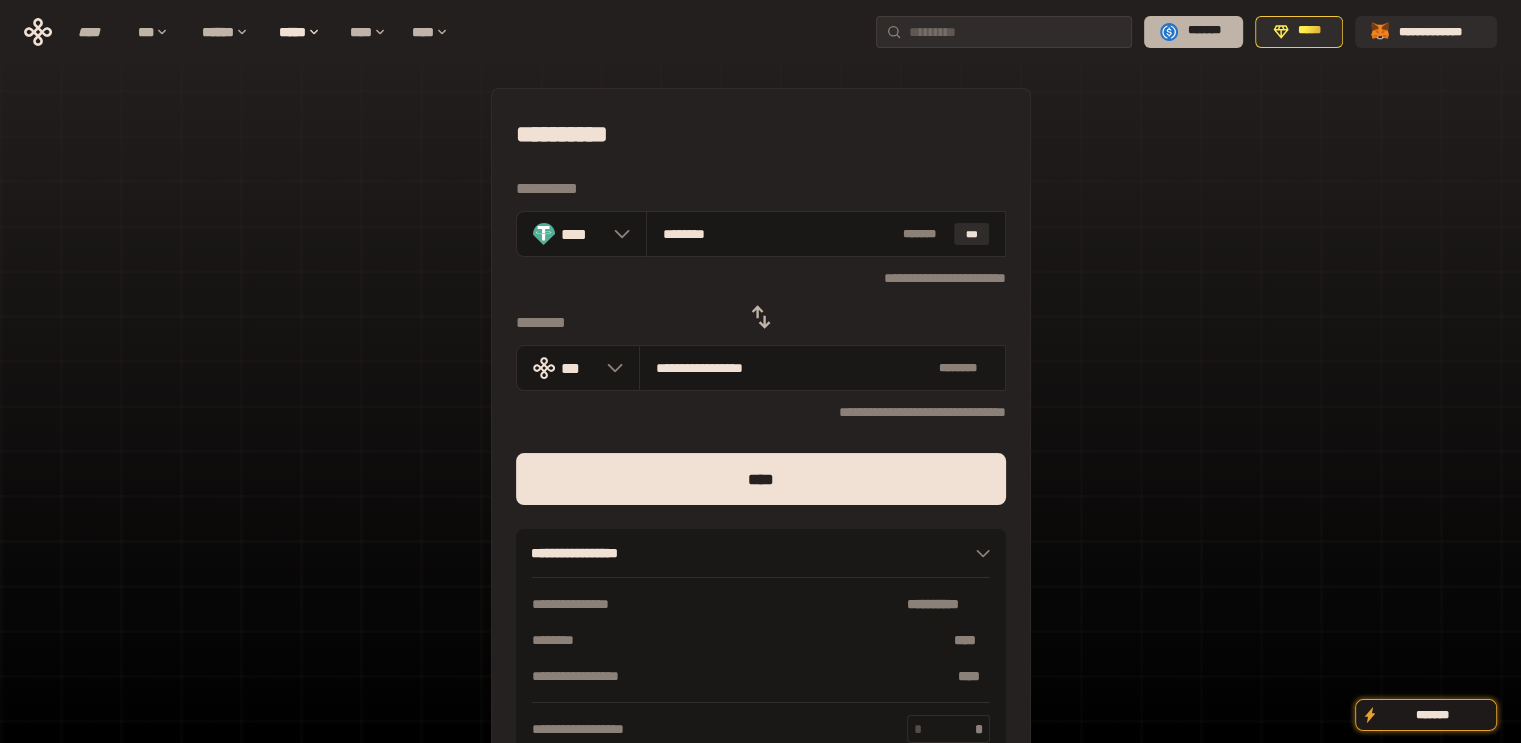 click on "*******" at bounding box center (1204, 31) 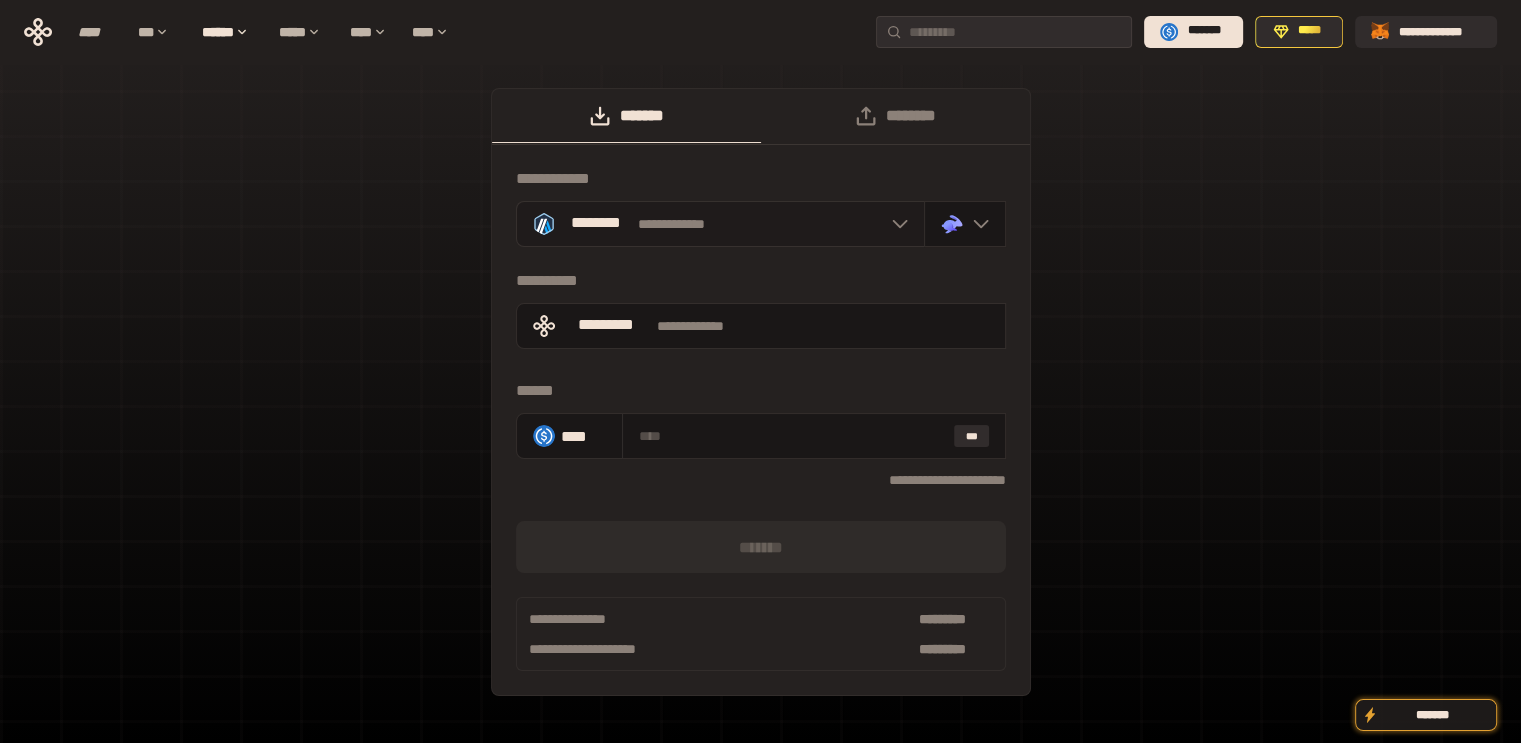click 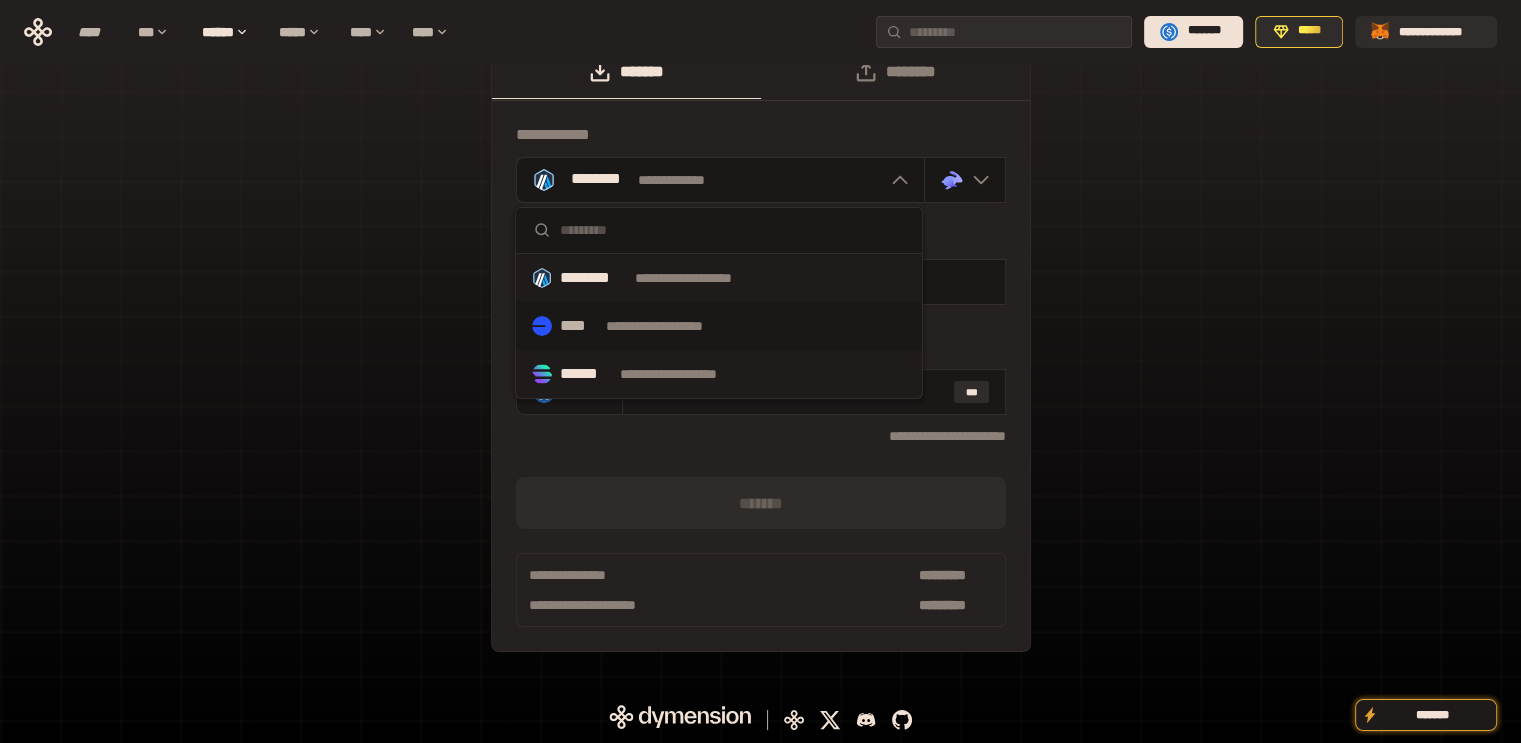scroll, scrollTop: 0, scrollLeft: 0, axis: both 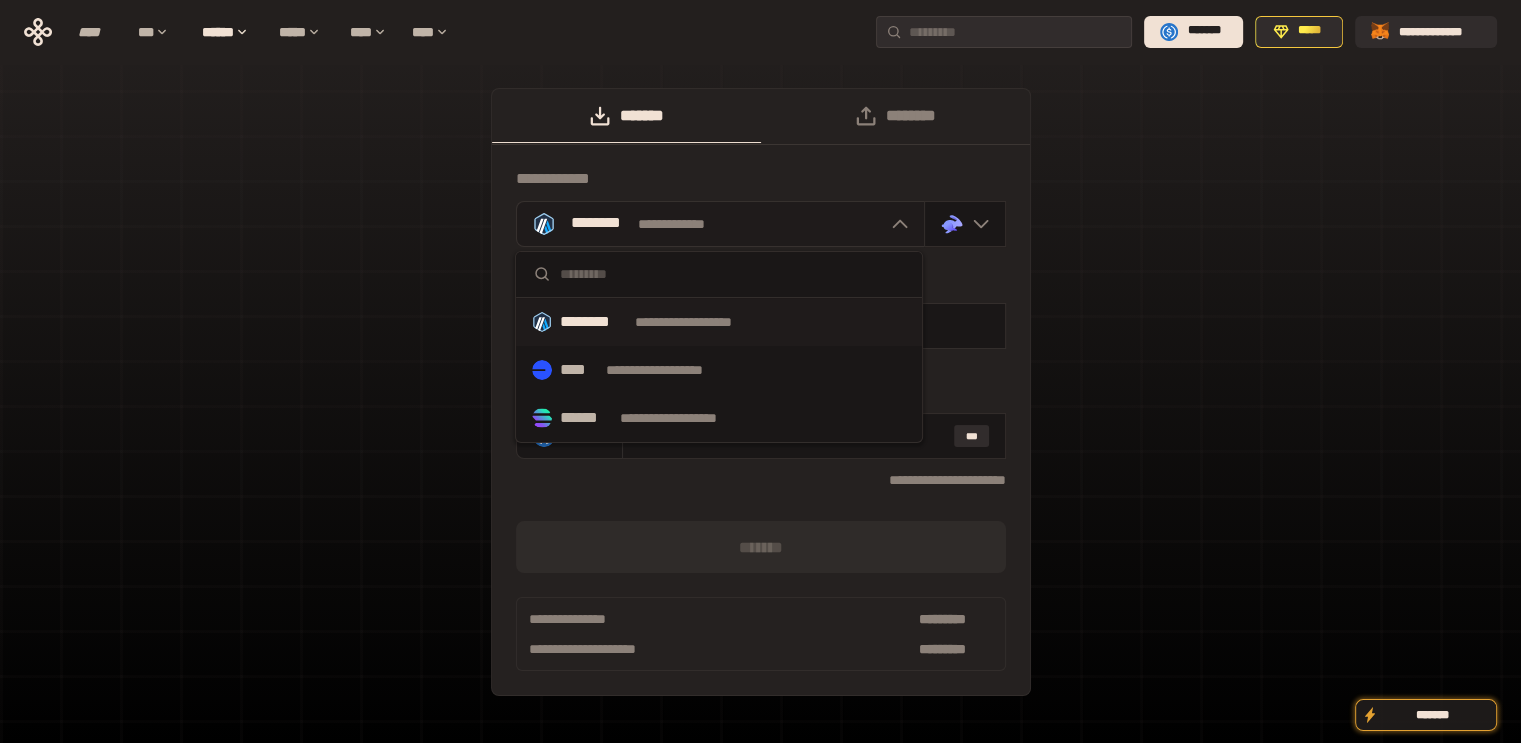 click 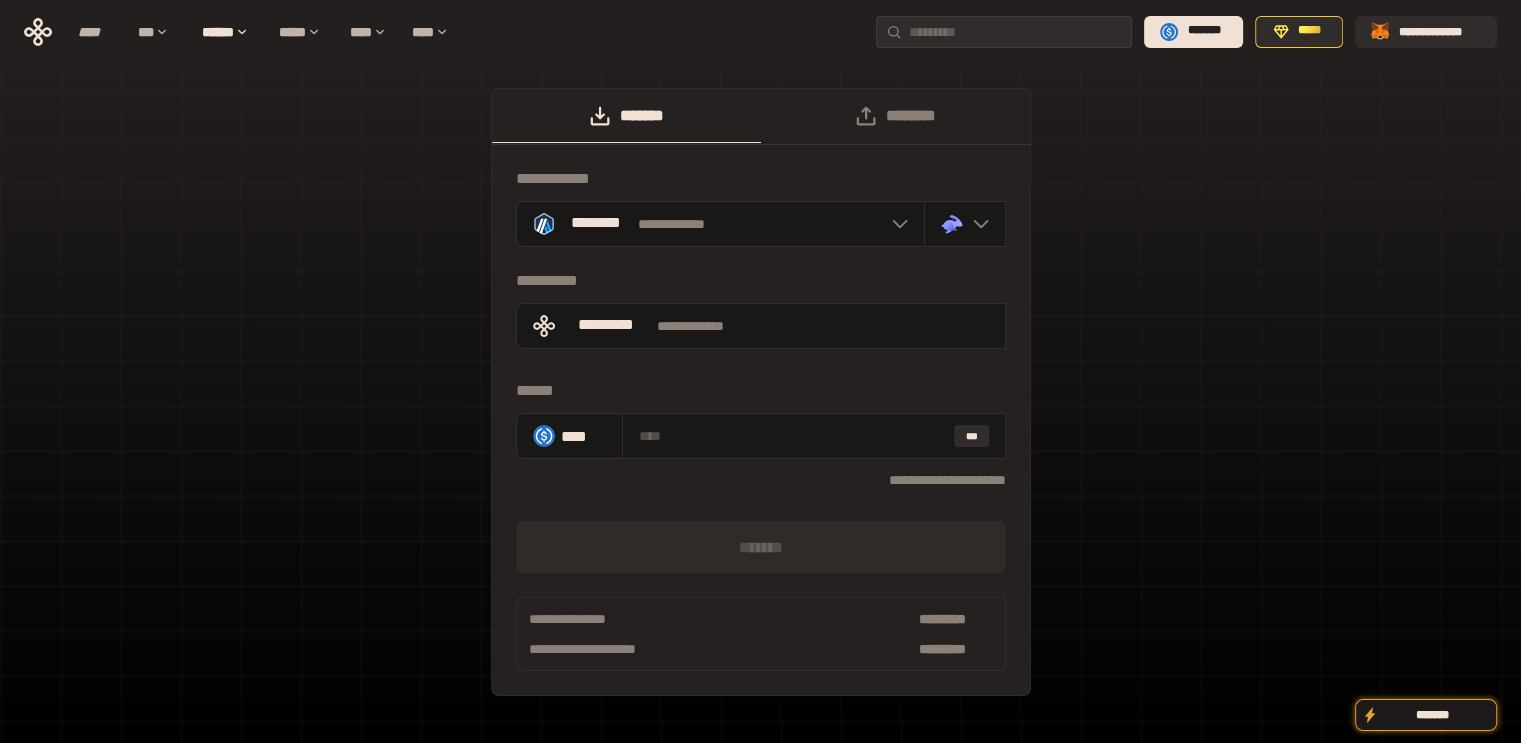 click on "**********" at bounding box center (760, 402) 